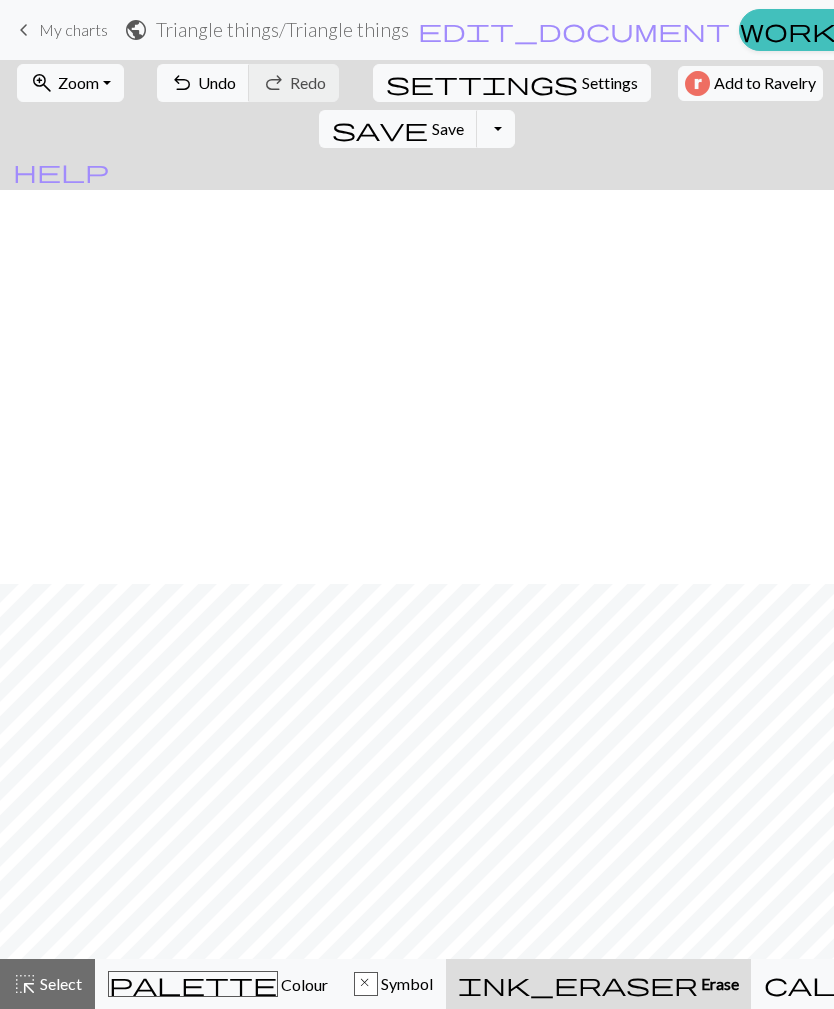 scroll, scrollTop: 0, scrollLeft: 0, axis: both 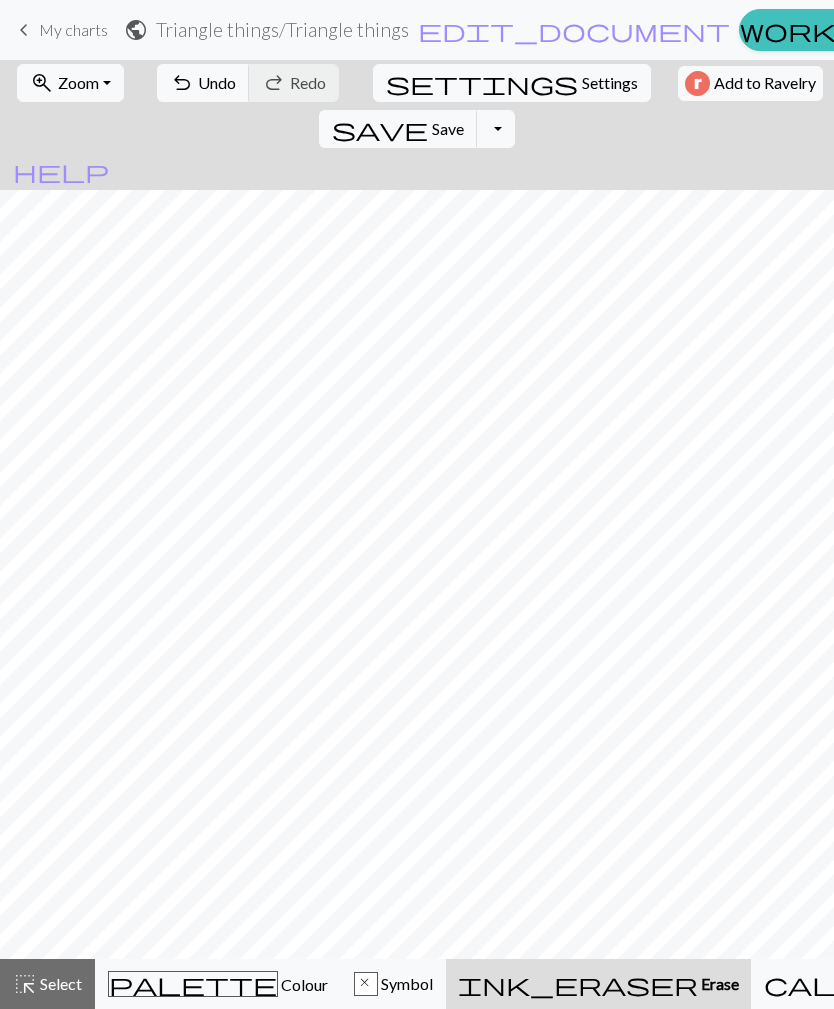 click on "ink_eraser" at bounding box center [578, 984] 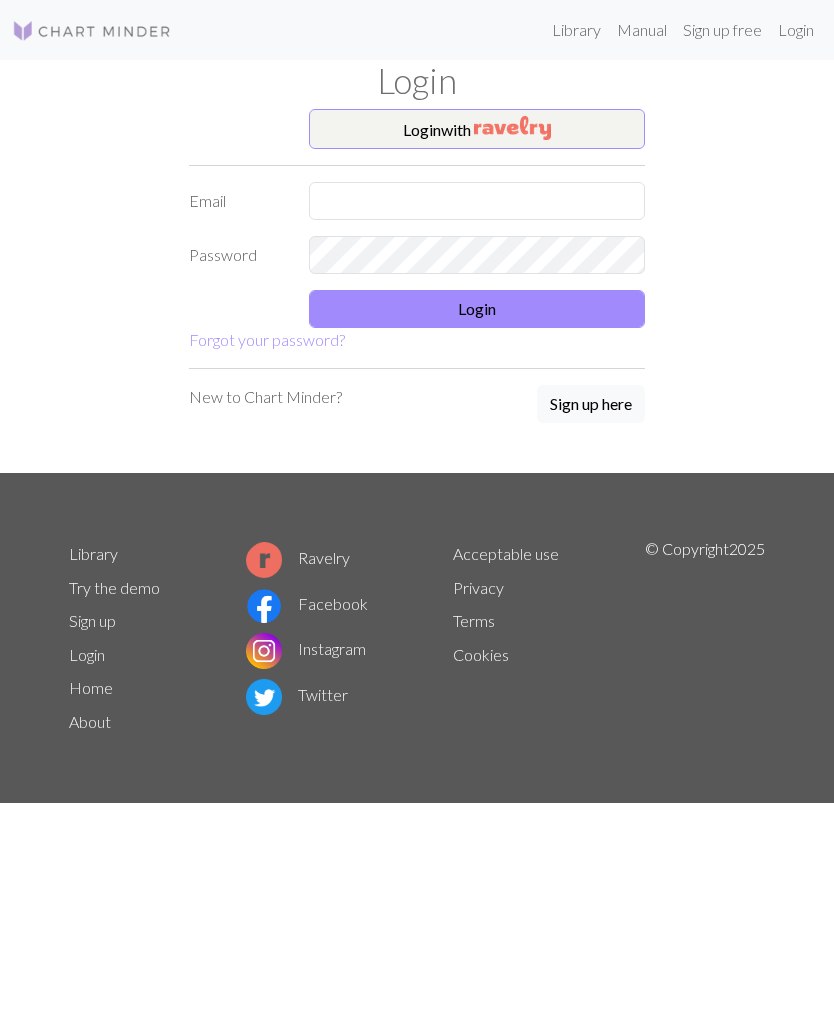 scroll, scrollTop: 0, scrollLeft: 0, axis: both 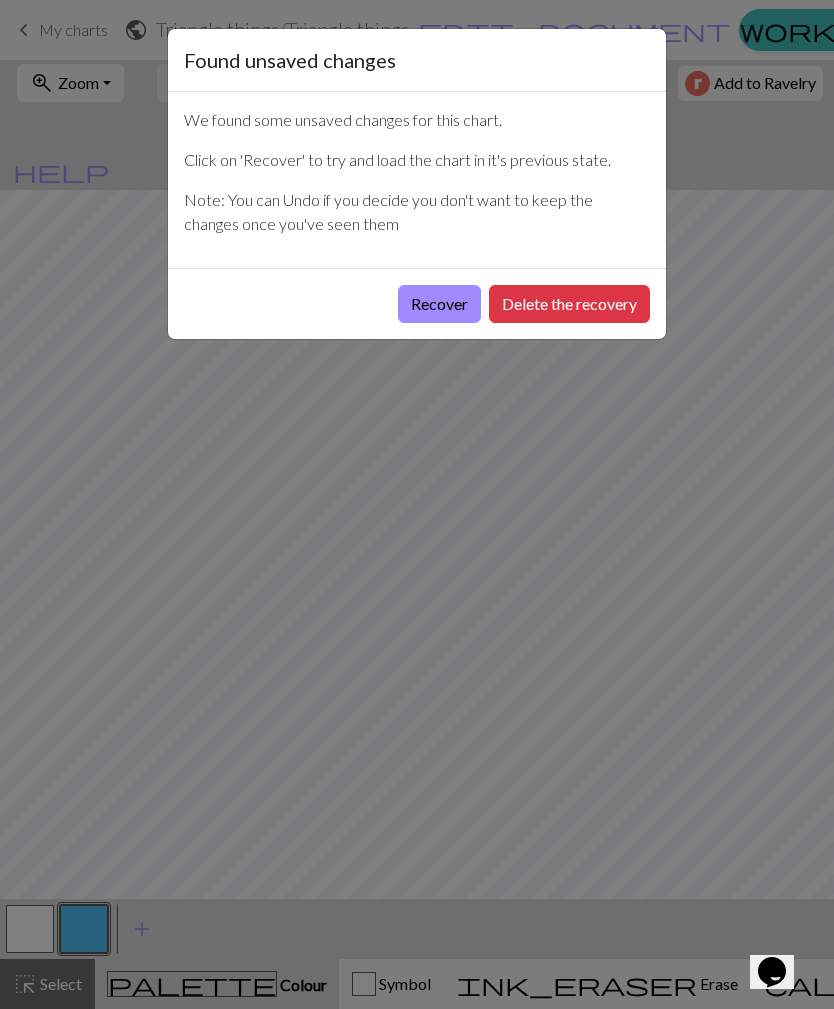click on "Recover" at bounding box center [439, 304] 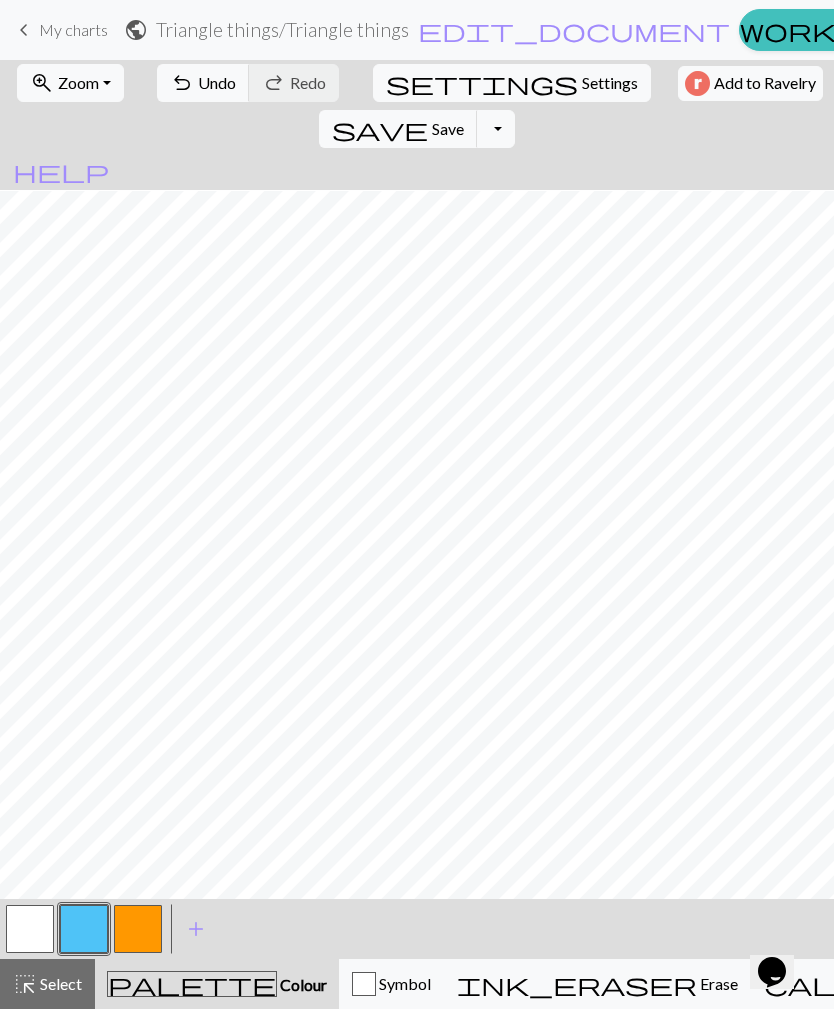 scroll, scrollTop: 90, scrollLeft: 0, axis: vertical 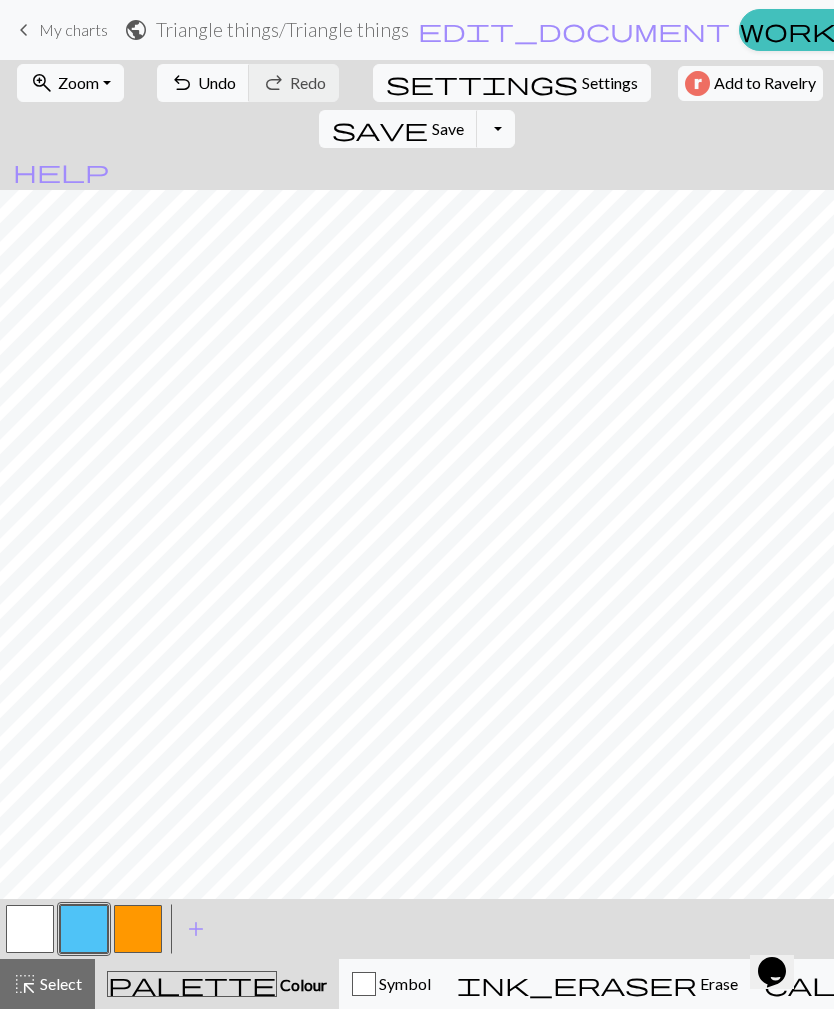 click on "undo Undo Undo" at bounding box center (203, 83) 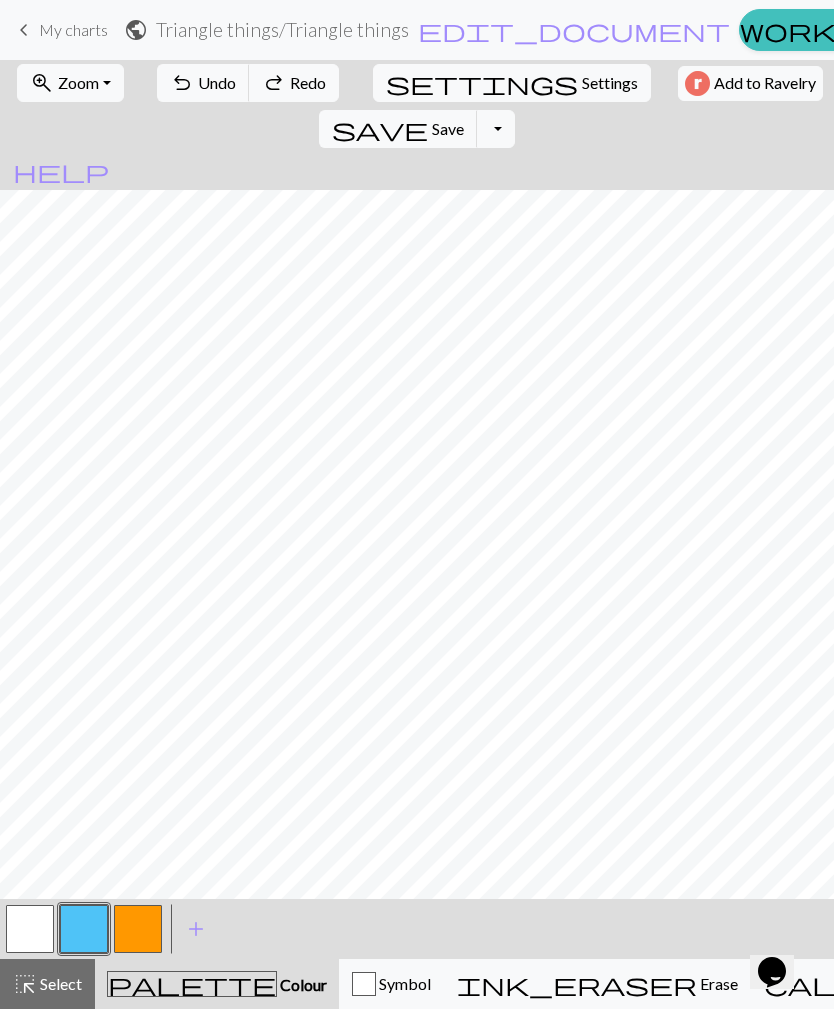 click on "Undo" at bounding box center (217, 82) 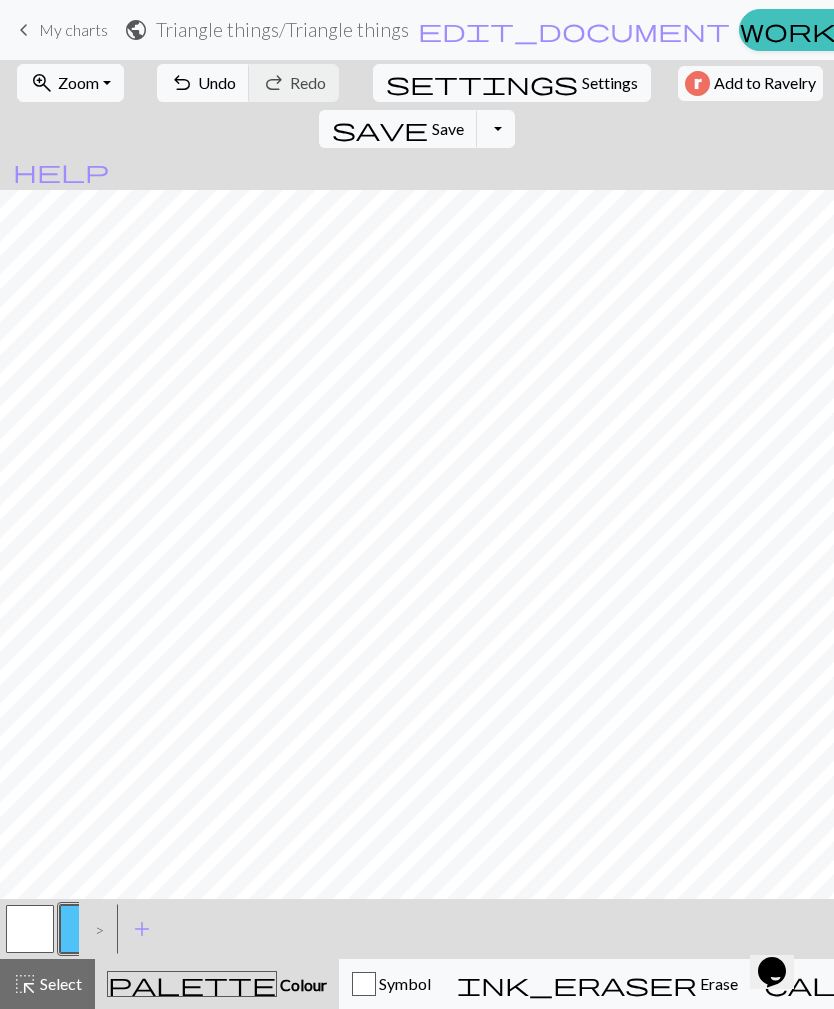 click on "Undo" at bounding box center (217, 82) 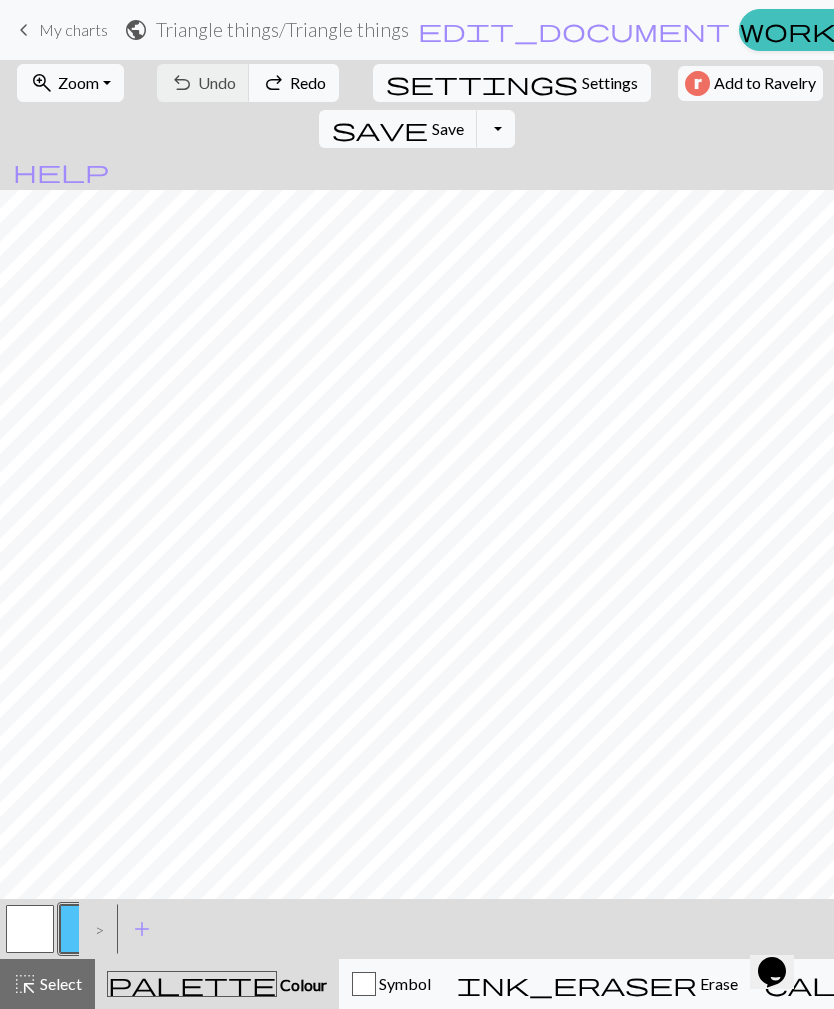 click on "undo Undo Undo redo Redo Redo" at bounding box center [248, 83] 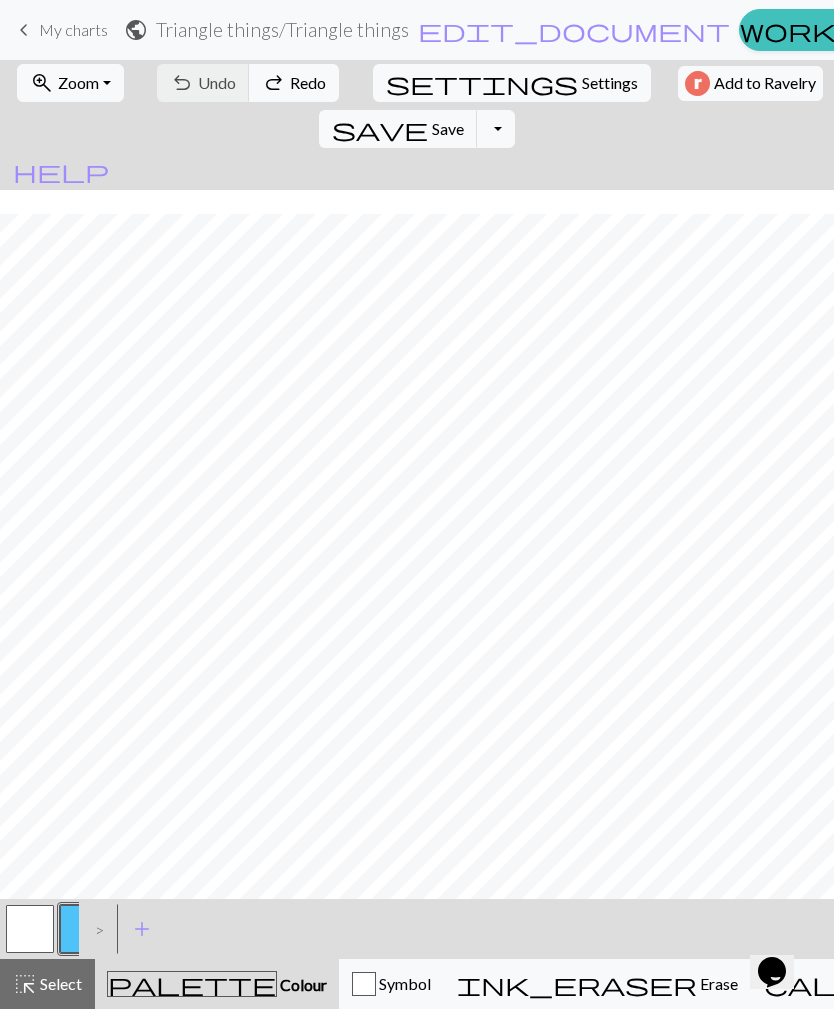scroll, scrollTop: 651, scrollLeft: 0, axis: vertical 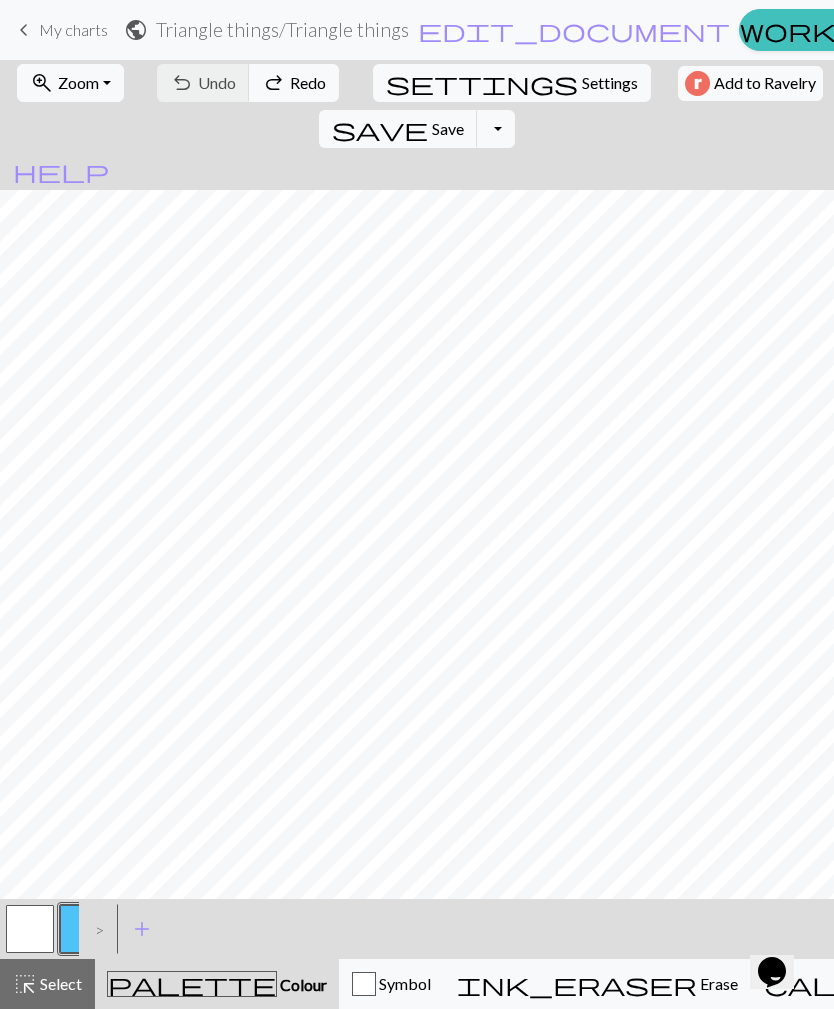 click on ">" at bounding box center (95, 929) 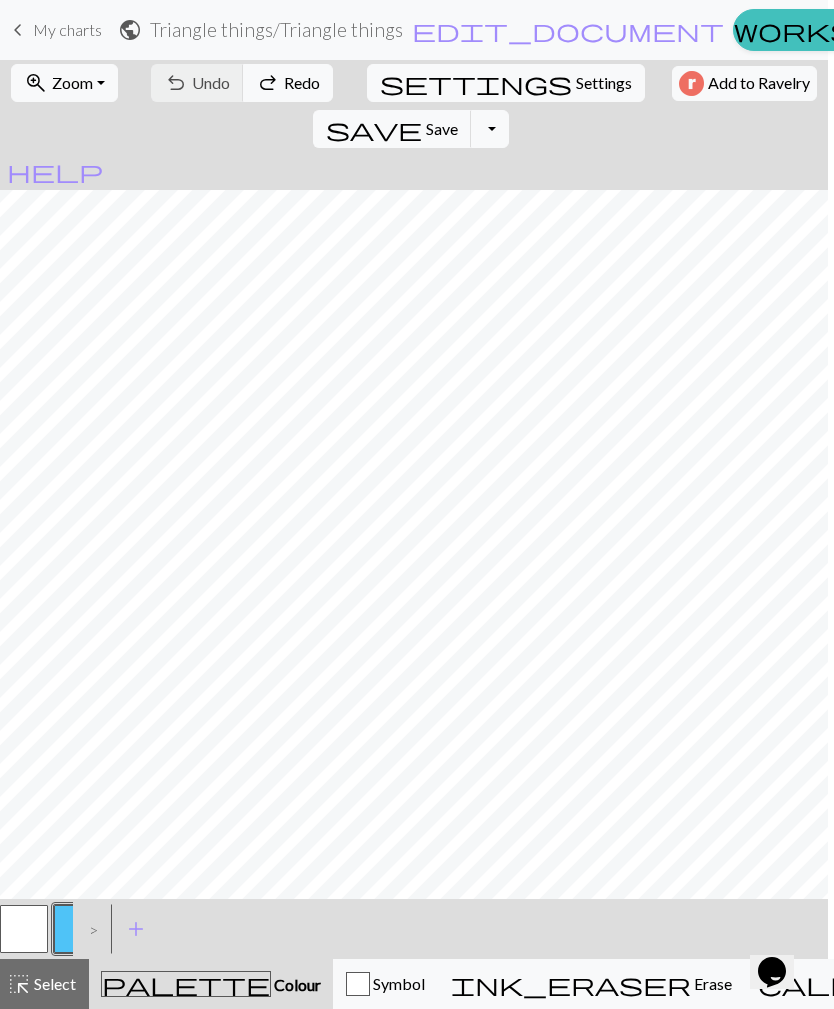 scroll, scrollTop: 0, scrollLeft: 31, axis: horizontal 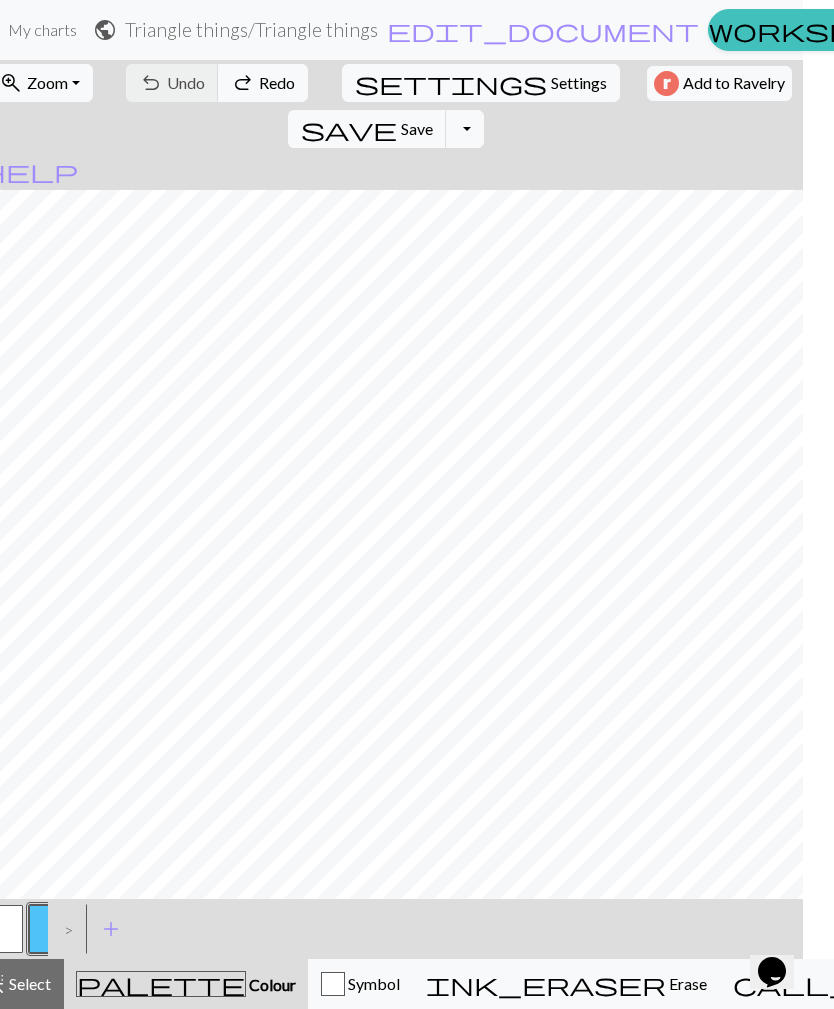 click on ">" at bounding box center (64, 929) 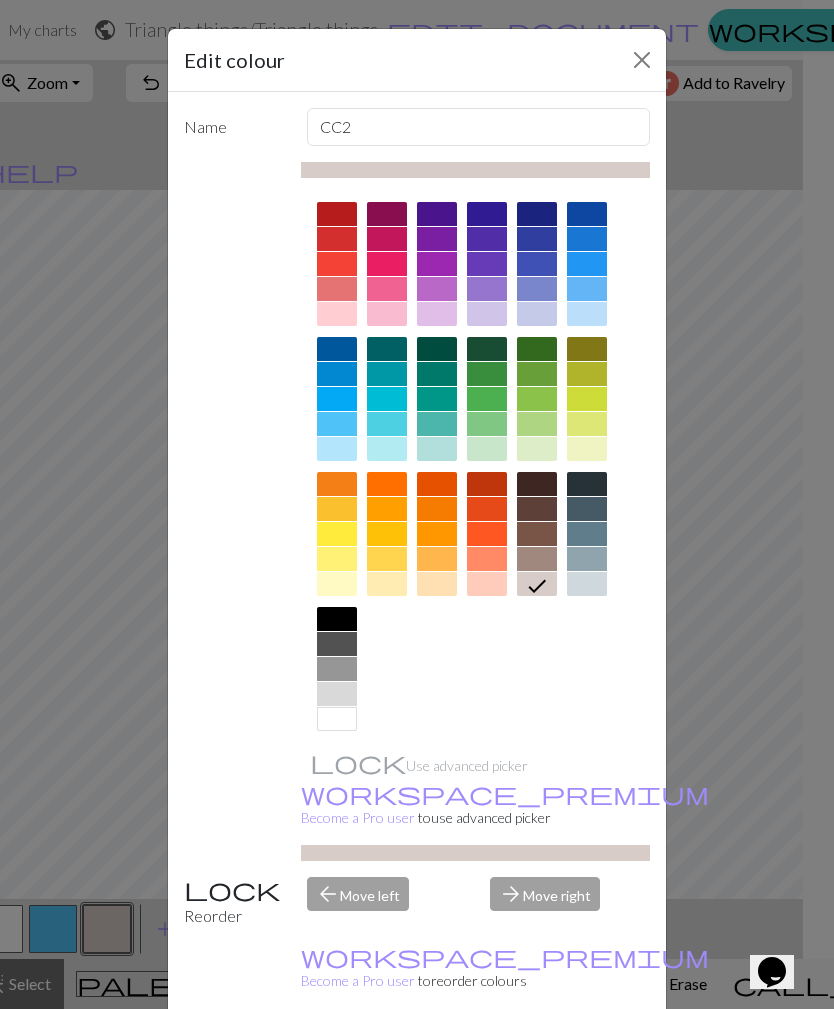 click at bounding box center [437, 534] 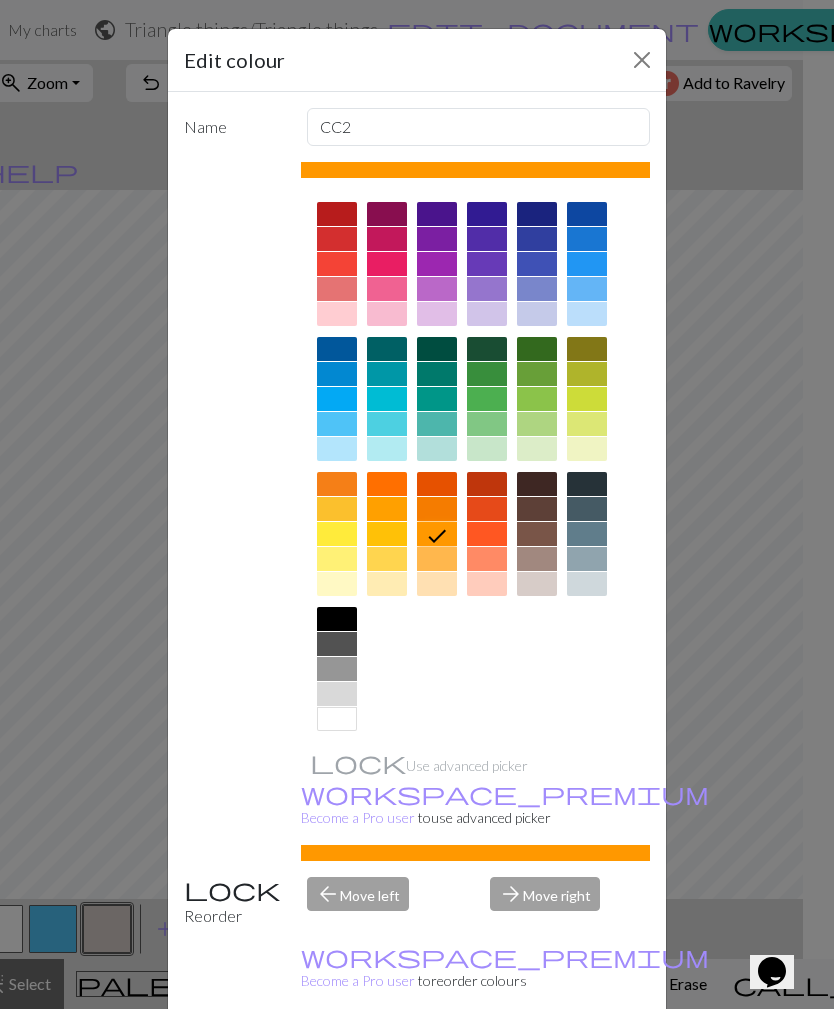 click on "Done" at bounding box center [537, 1060] 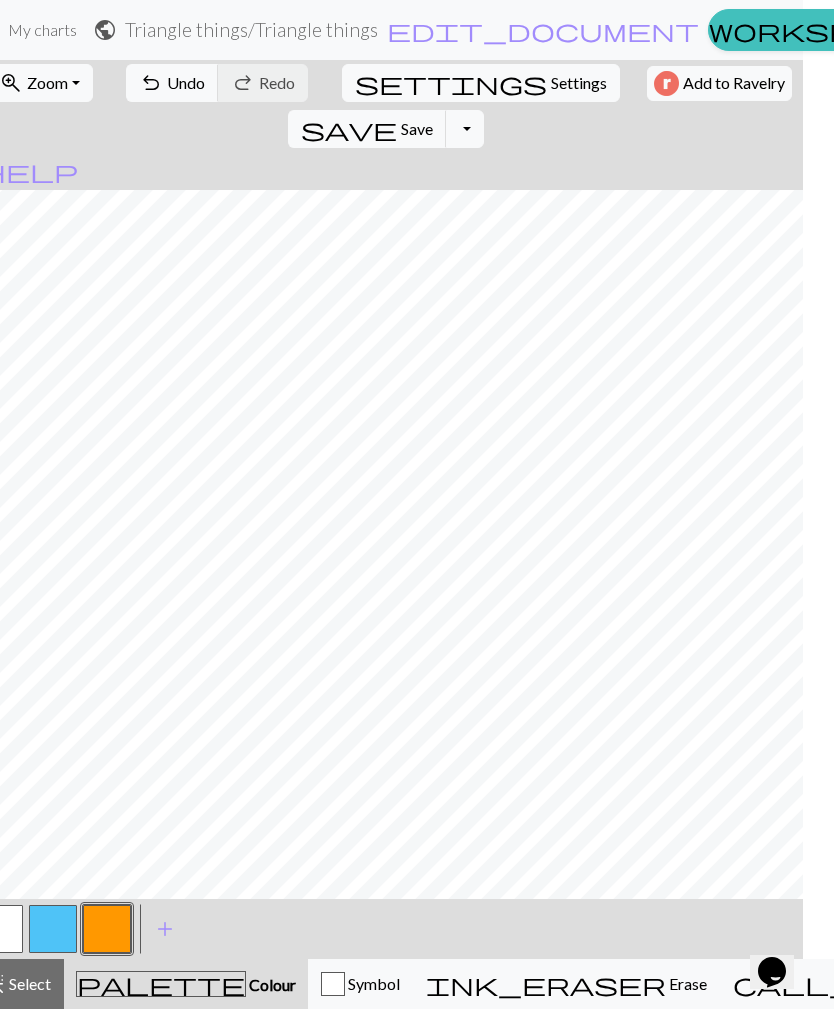 click on "Erase" at bounding box center [686, 983] 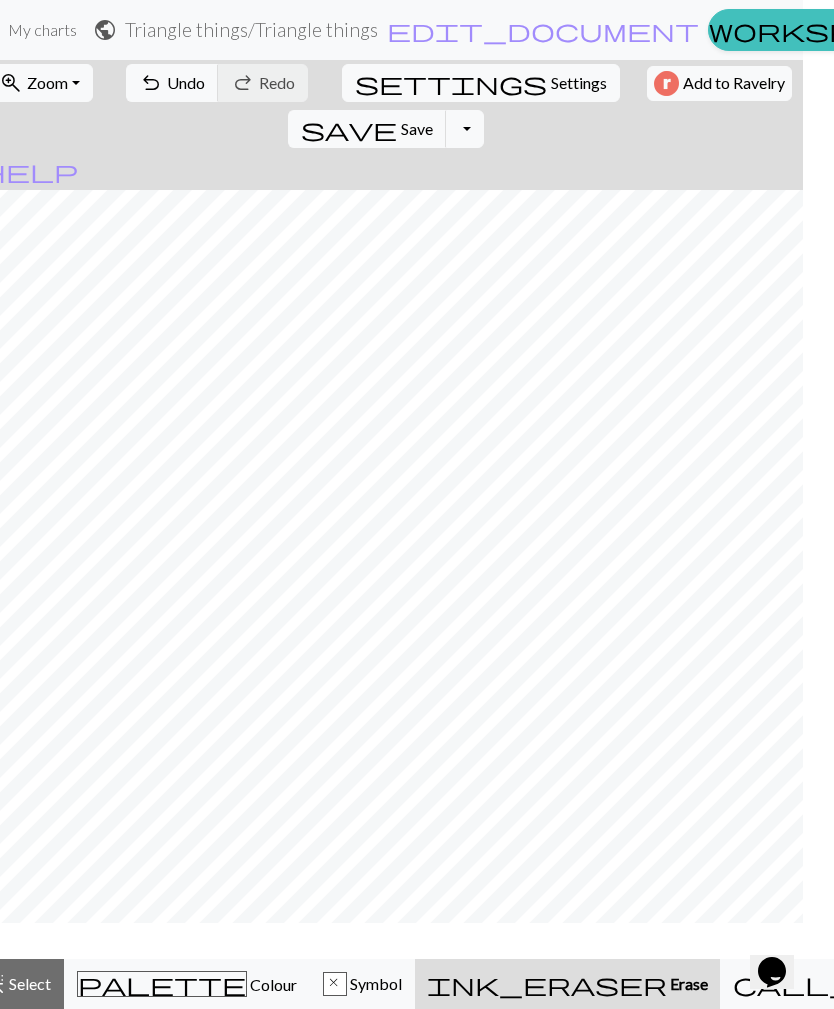 scroll, scrollTop: 591, scrollLeft: 0, axis: vertical 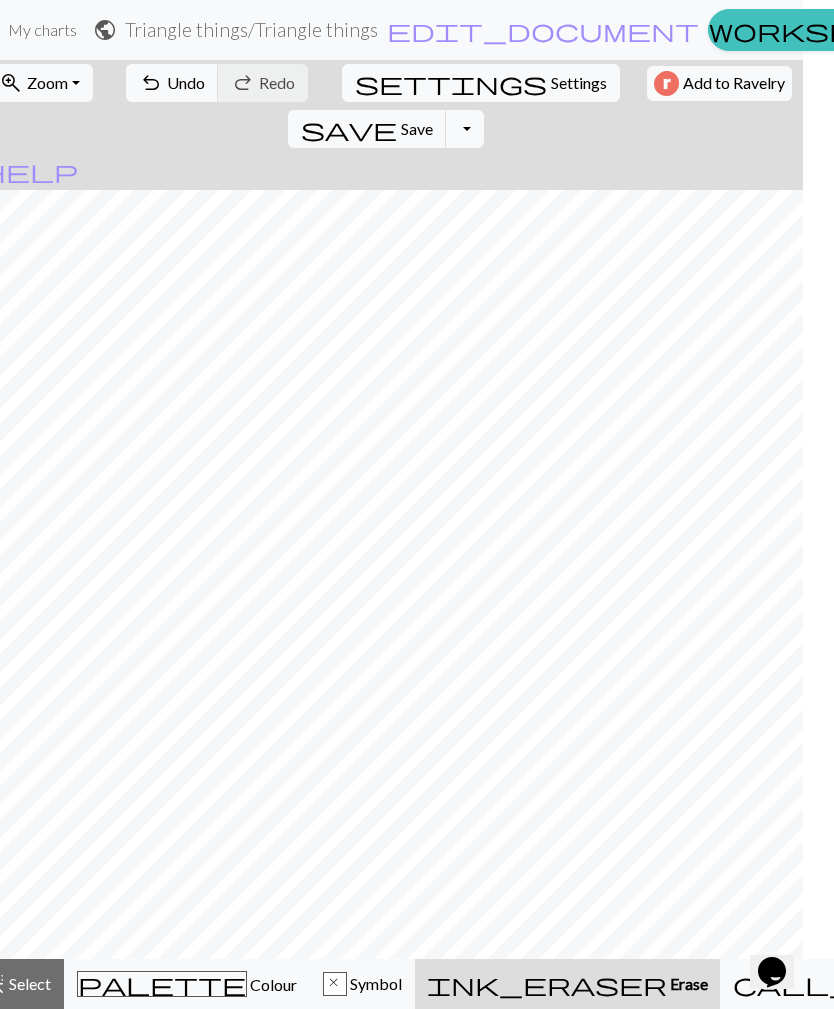 click on "undo Undo Undo" at bounding box center (172, 83) 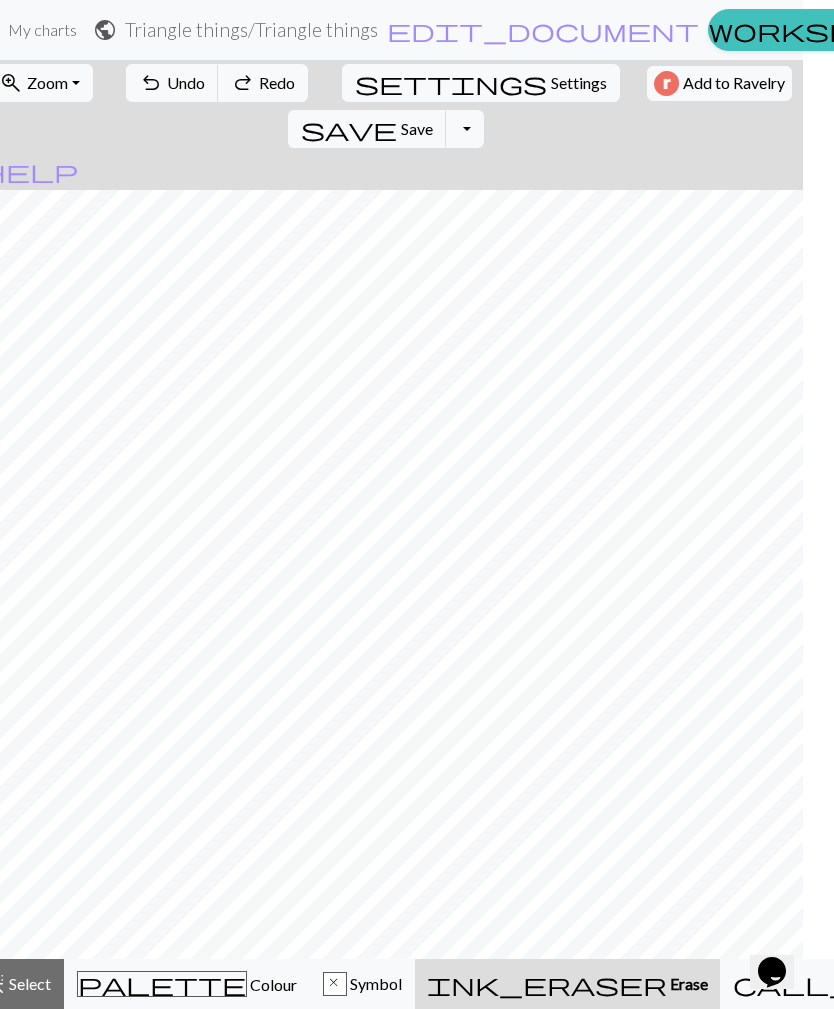 click on "undo Undo Undo" at bounding box center [172, 83] 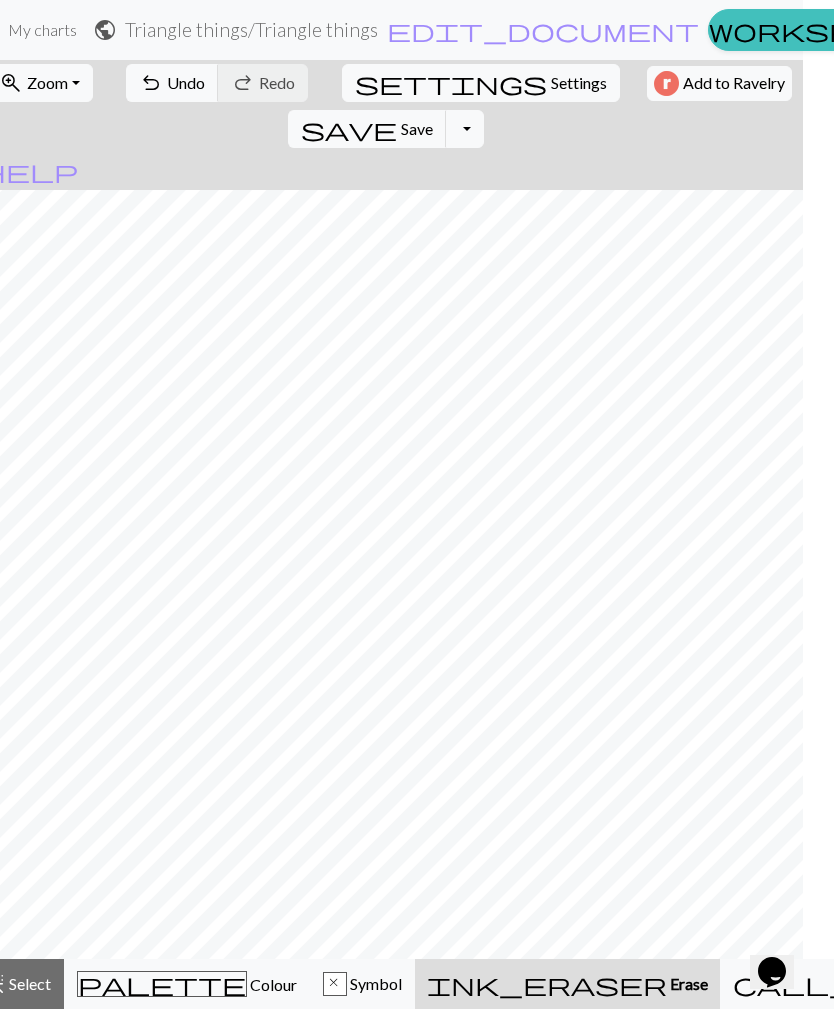 click on "palette   Colour   Colour" at bounding box center (187, 984) 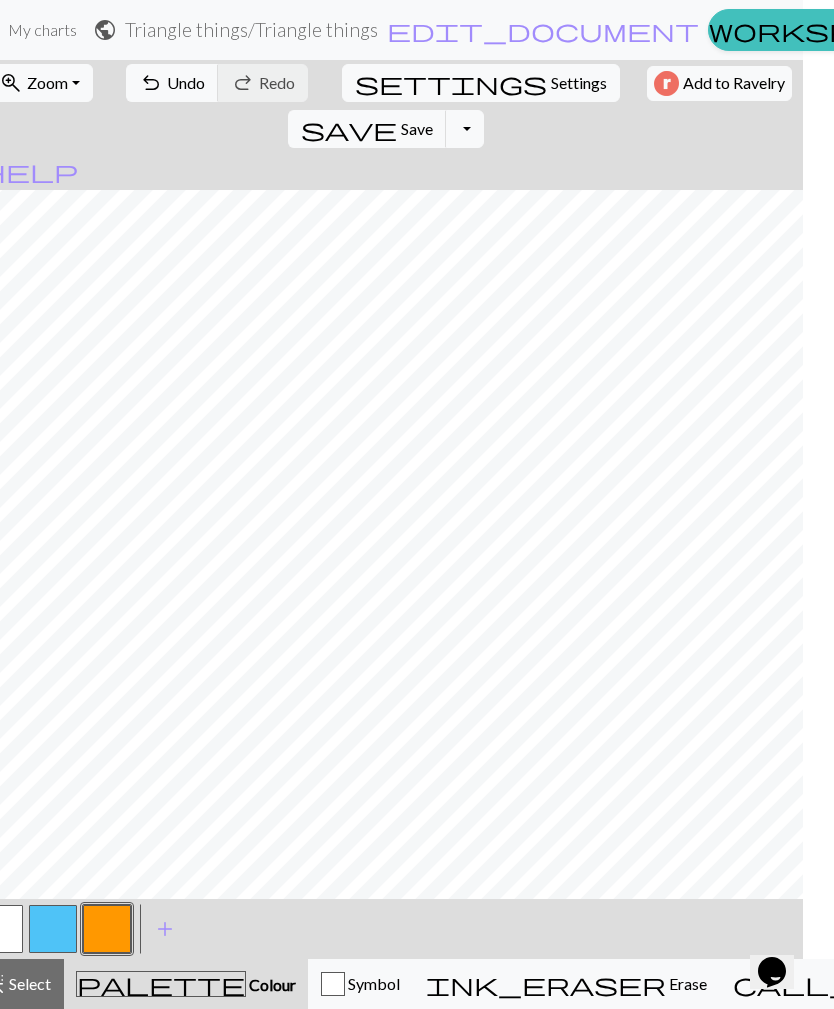 click on "add" at bounding box center (165, 929) 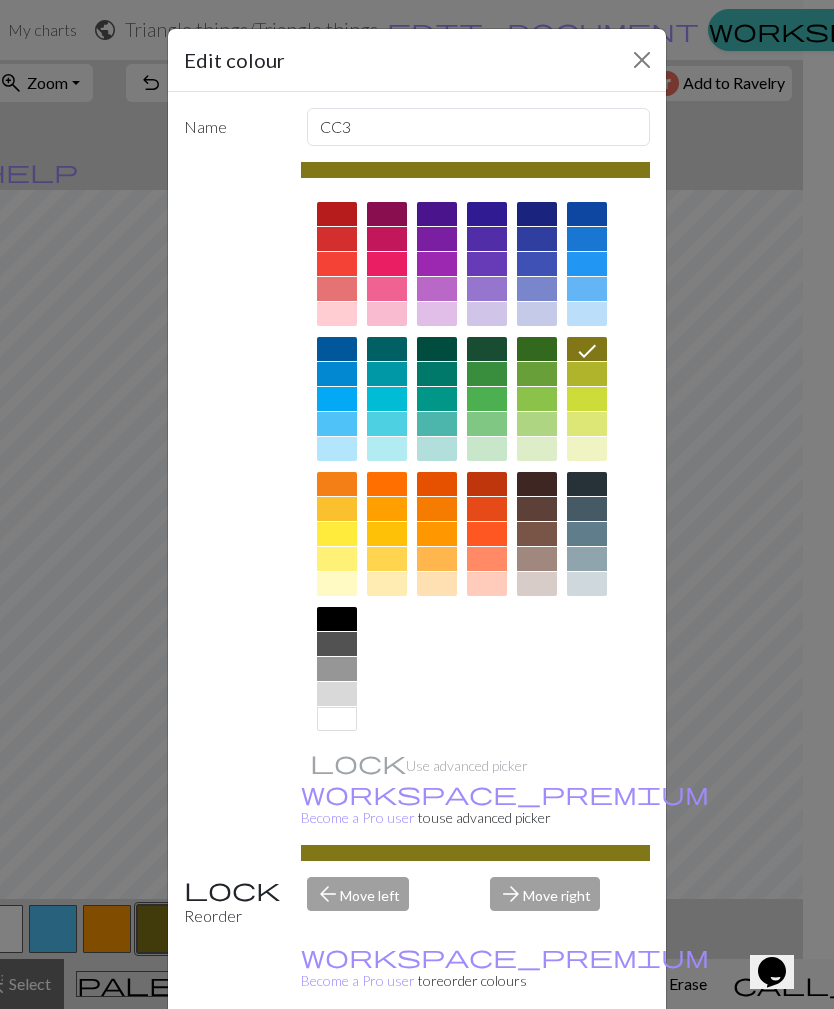 click at bounding box center (387, 264) 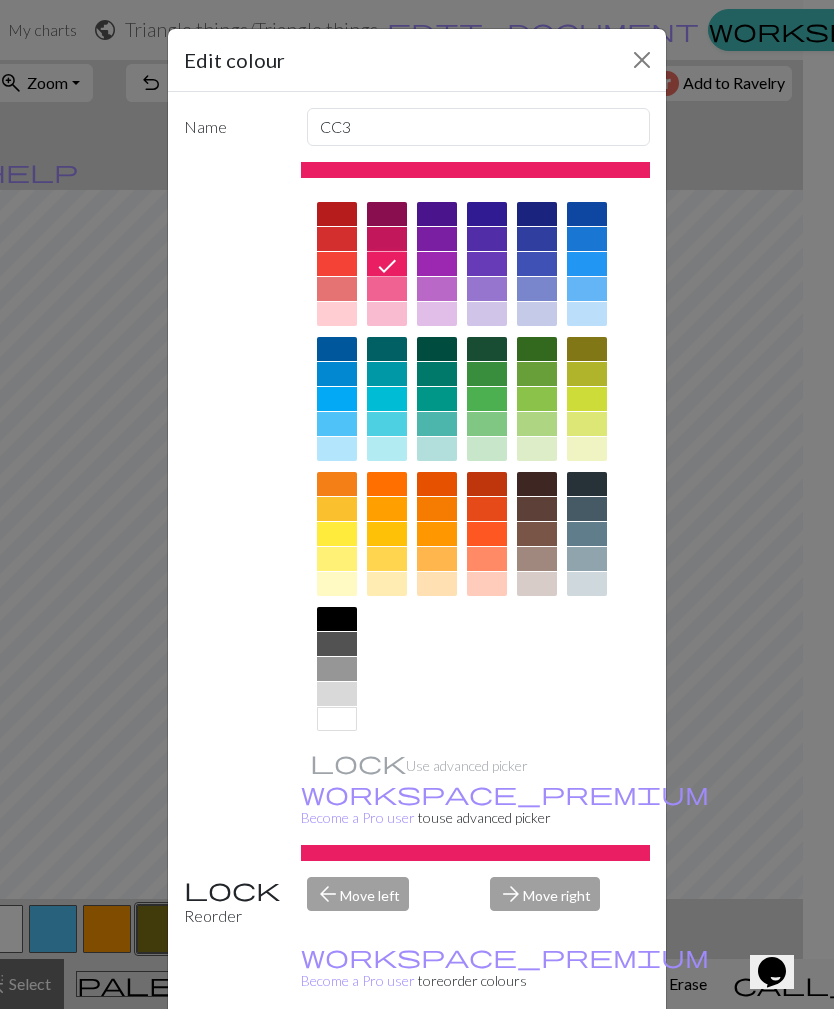 click on "Done" at bounding box center [537, 1060] 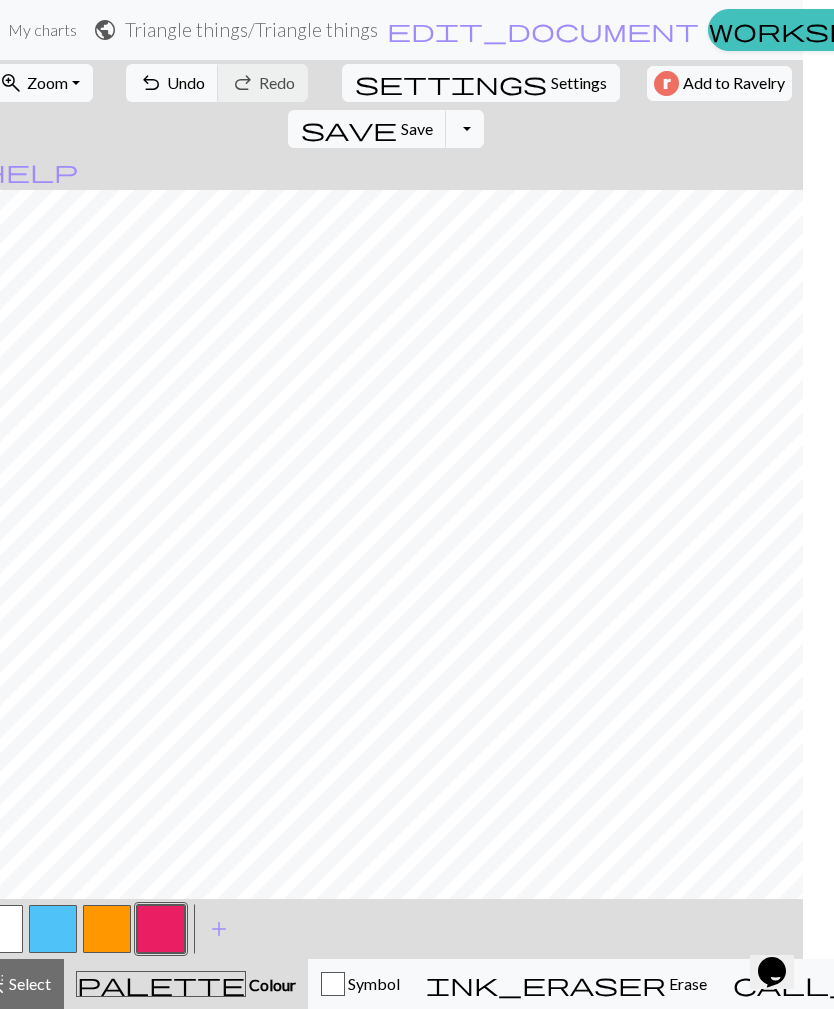 click at bounding box center (-1, 929) 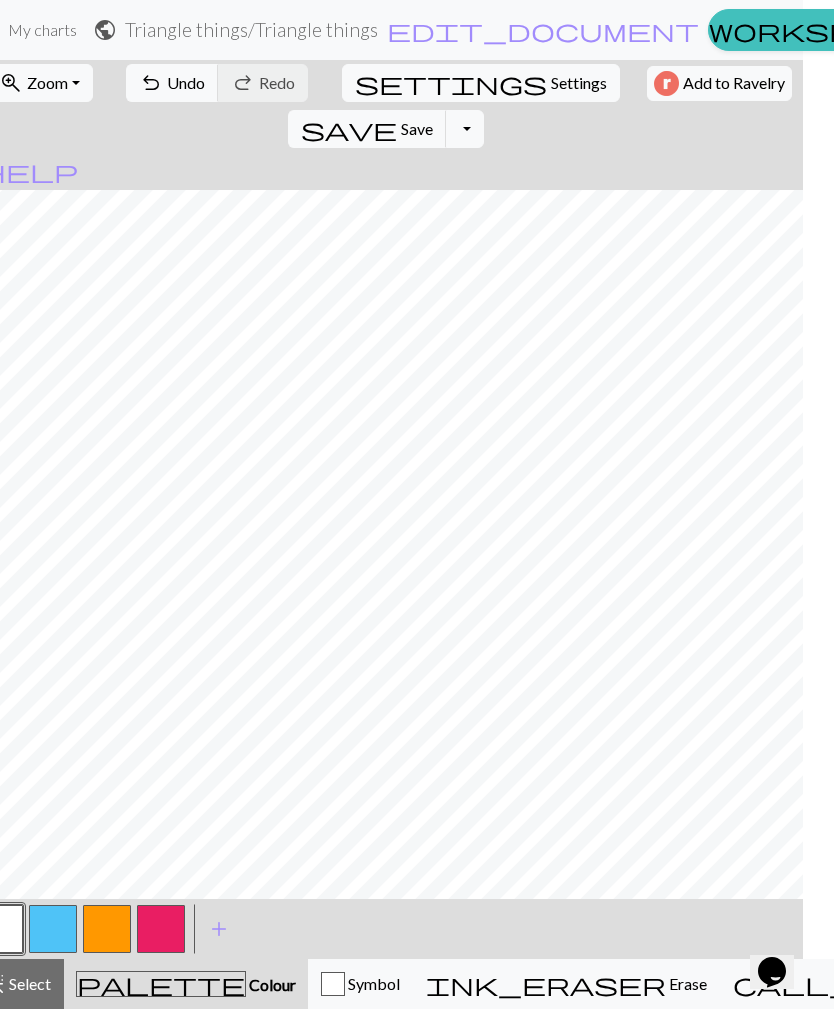 click at bounding box center (161, 929) 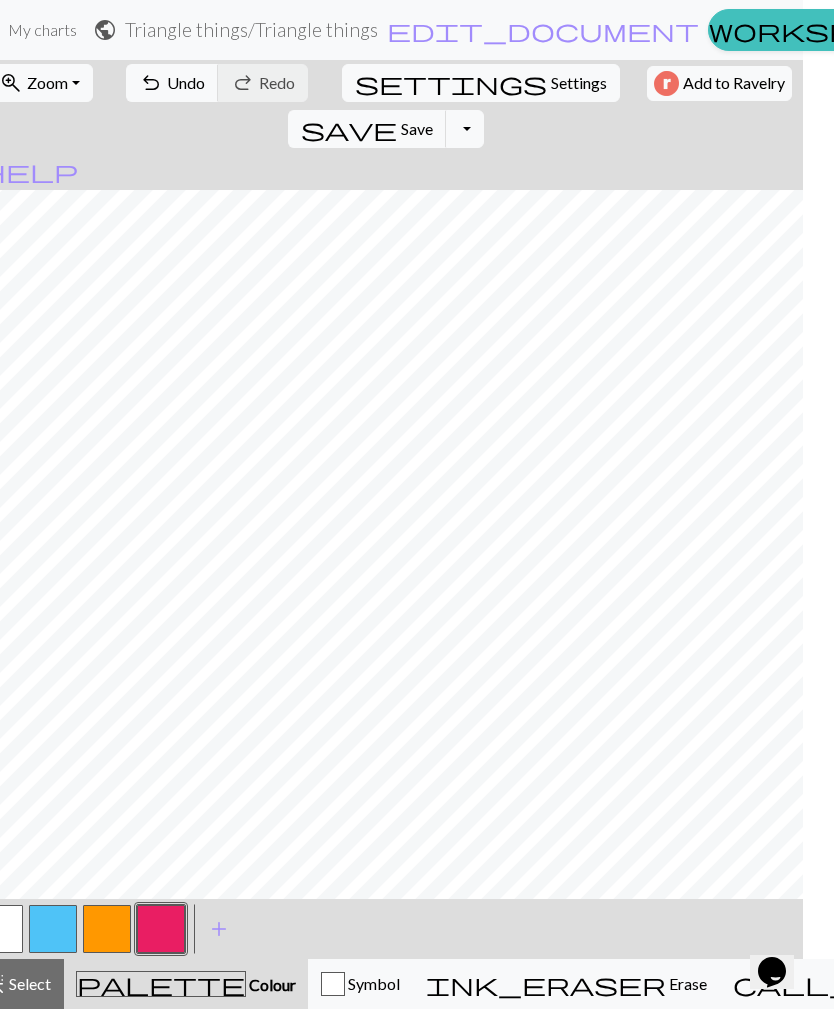 click on "undo Undo Undo" at bounding box center (172, 83) 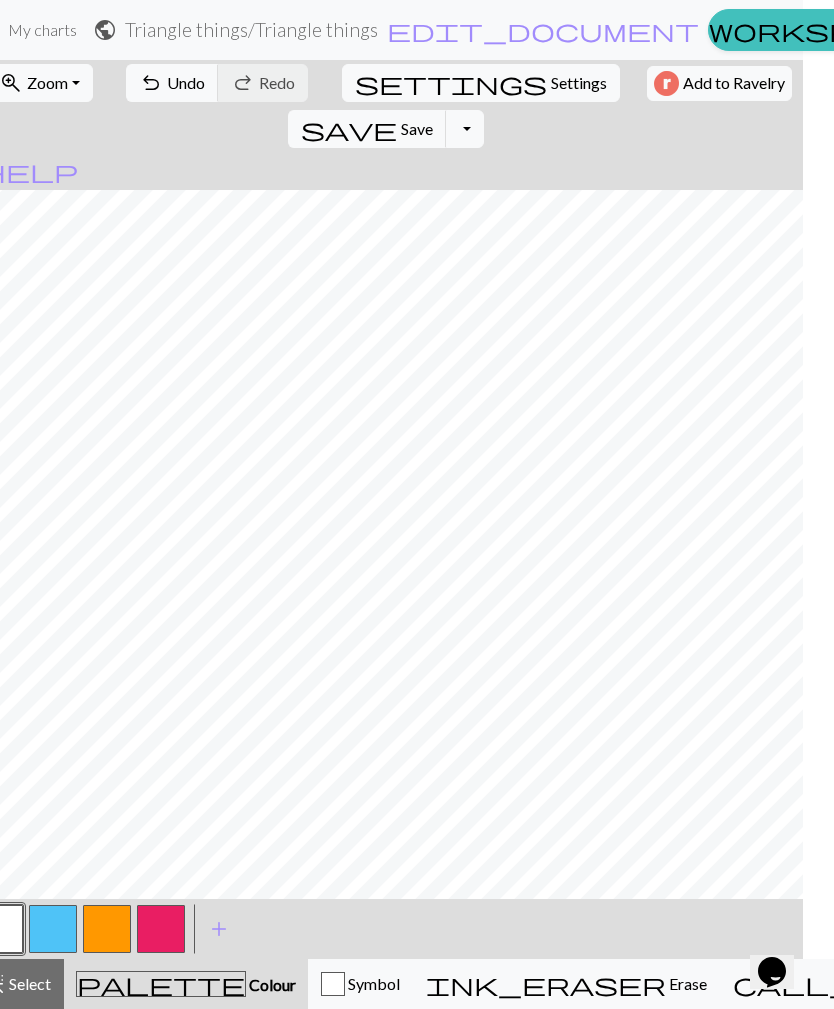 click at bounding box center (161, 929) 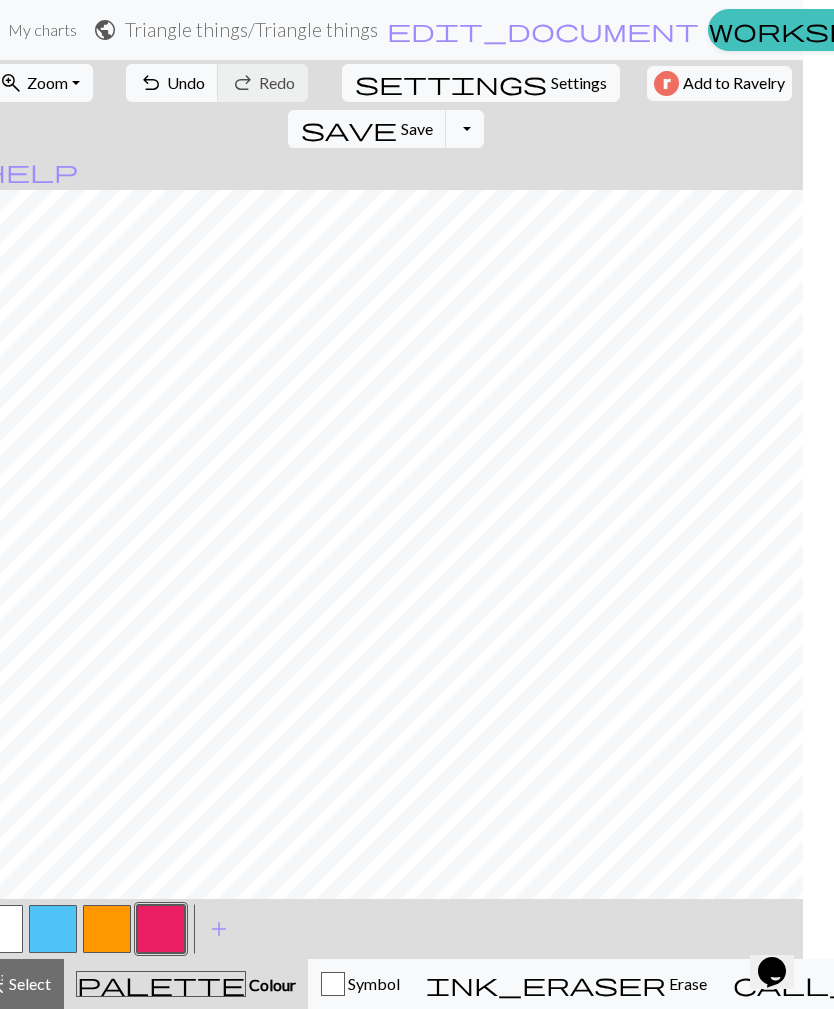 click on "undo Undo Undo" at bounding box center [172, 83] 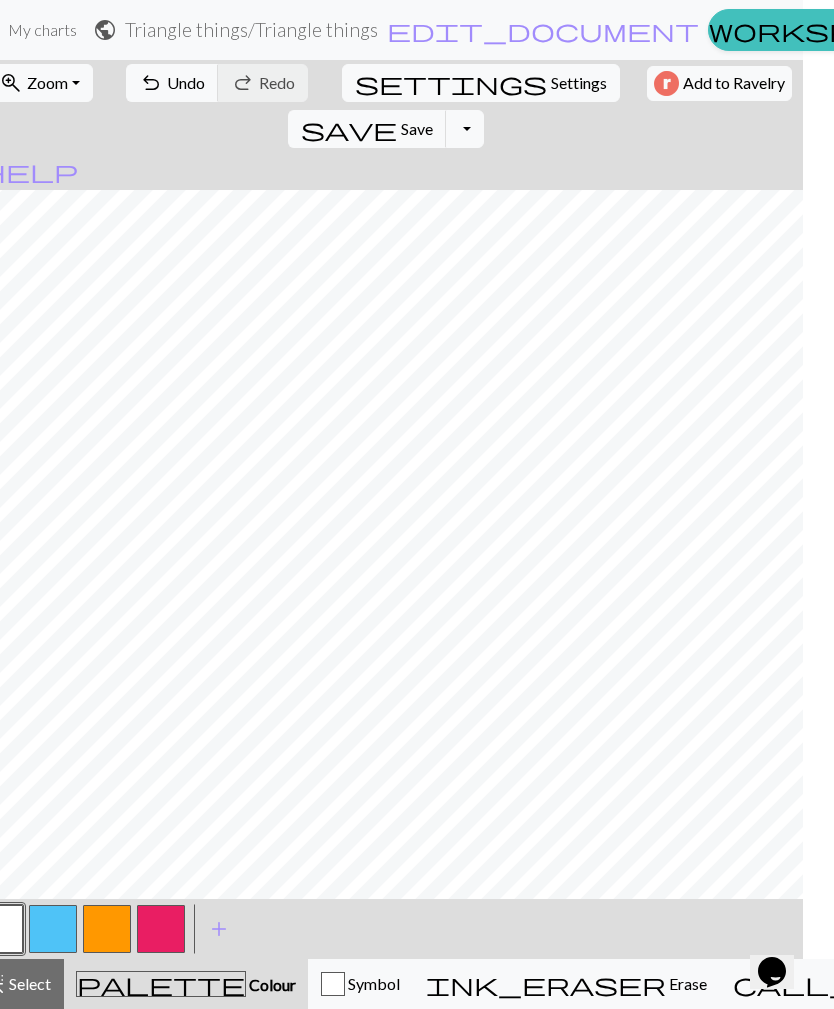click at bounding box center [107, 929] 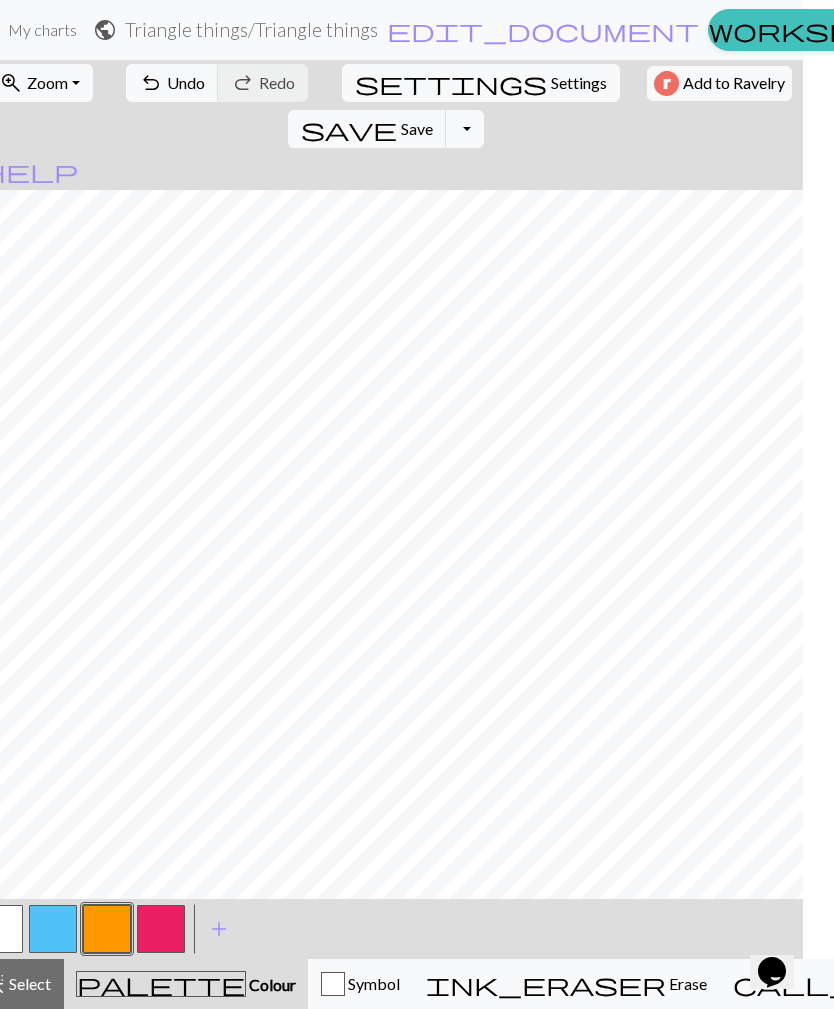 click on "highlight_alt   Select   Select" at bounding box center (16, 984) 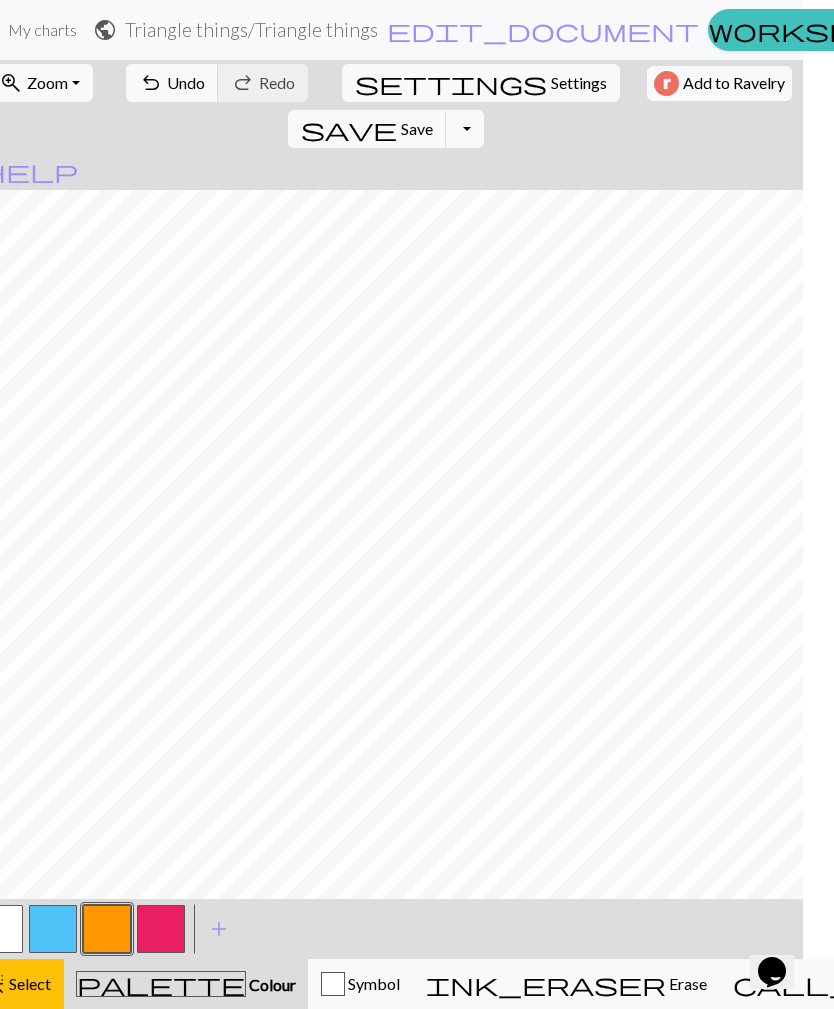 click on "highlight_alt   Select   Select" at bounding box center [16, 984] 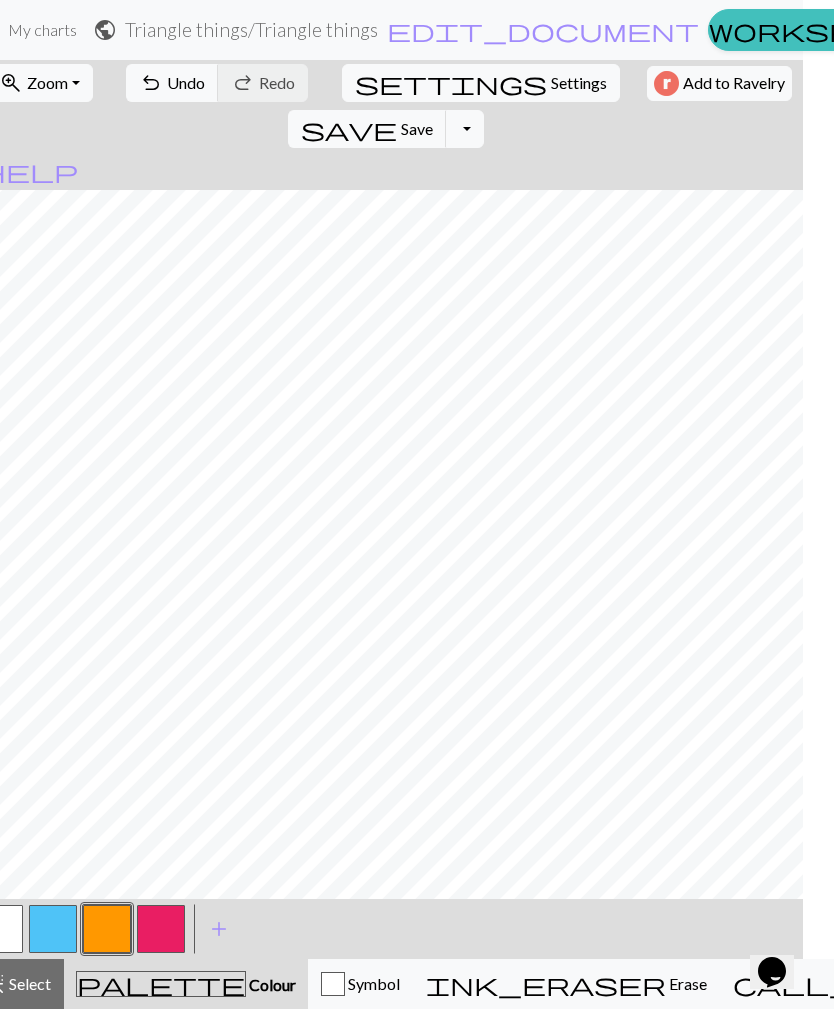 click at bounding box center (-1, 929) 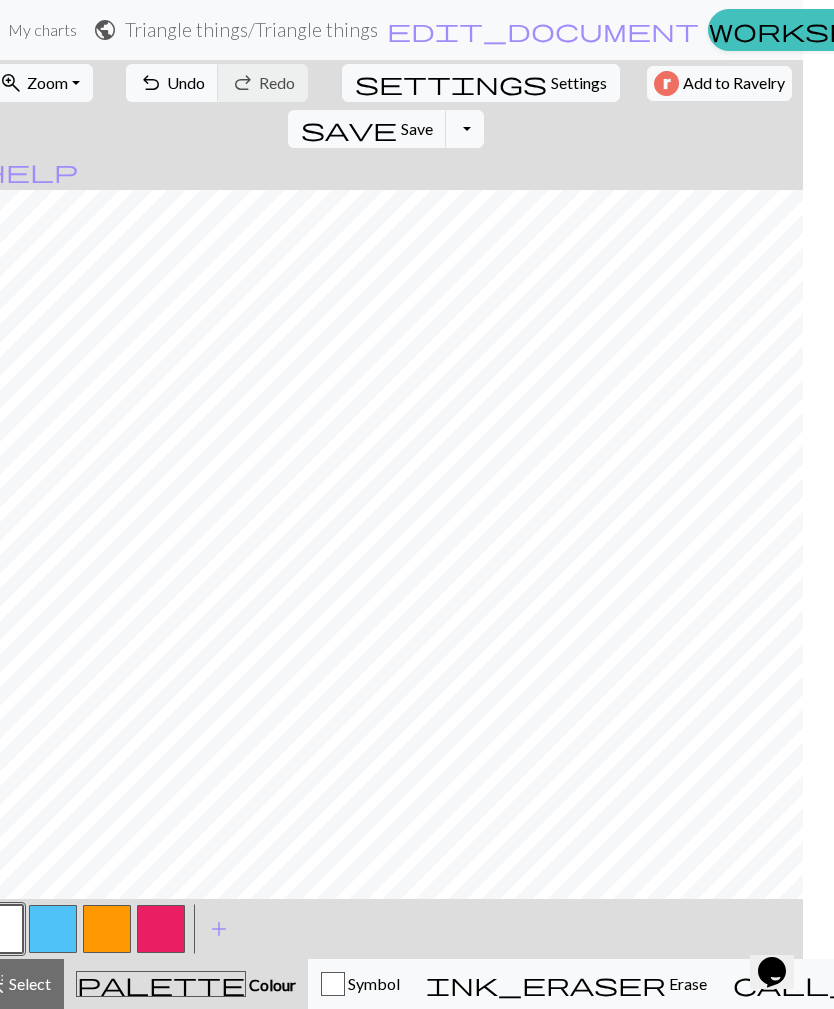 click at bounding box center (107, 929) 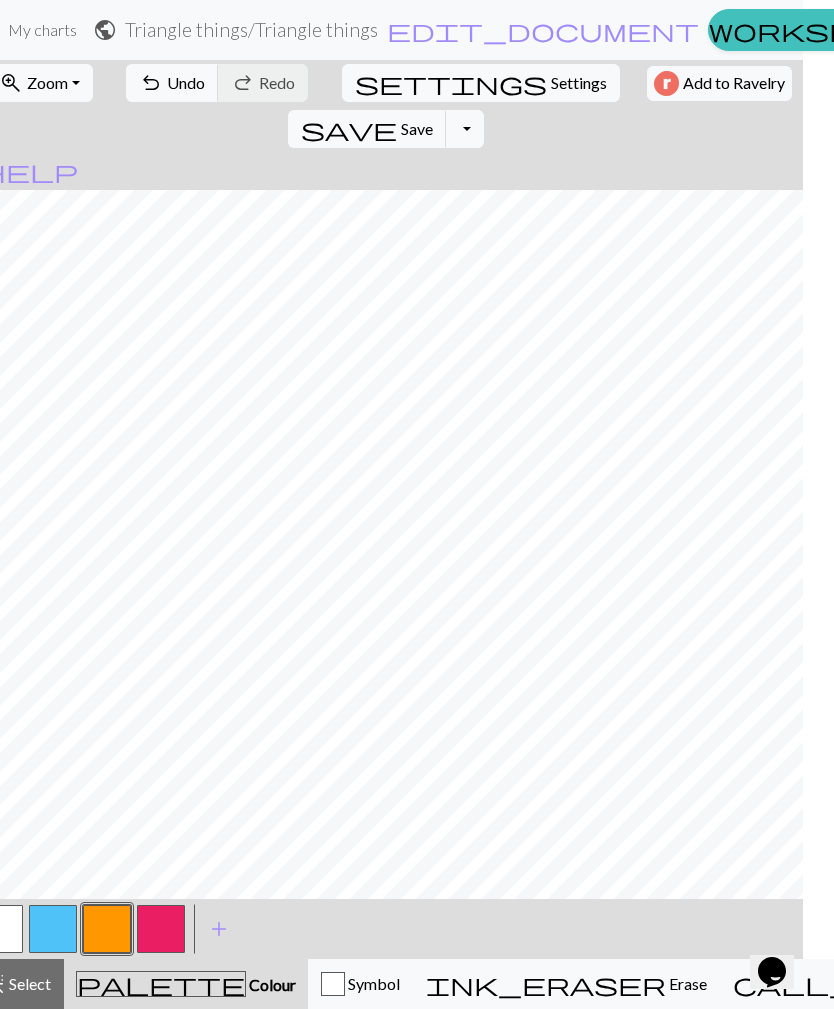 click at bounding box center [-1, 929] 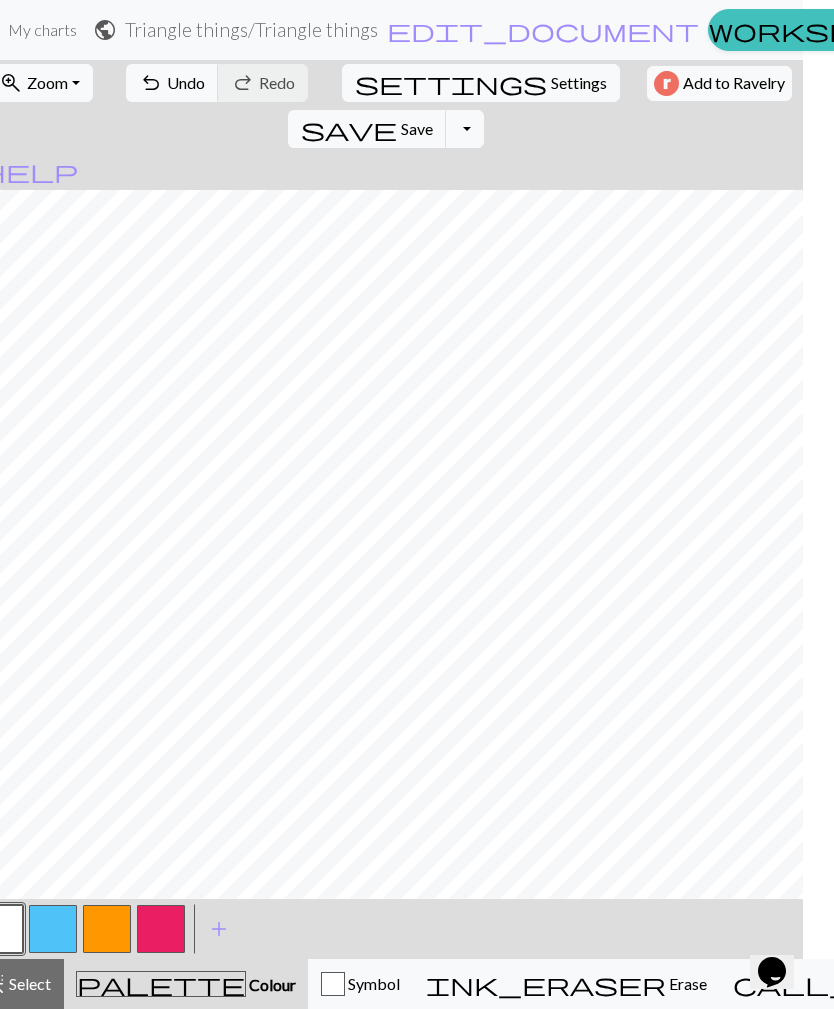 click at bounding box center (161, 929) 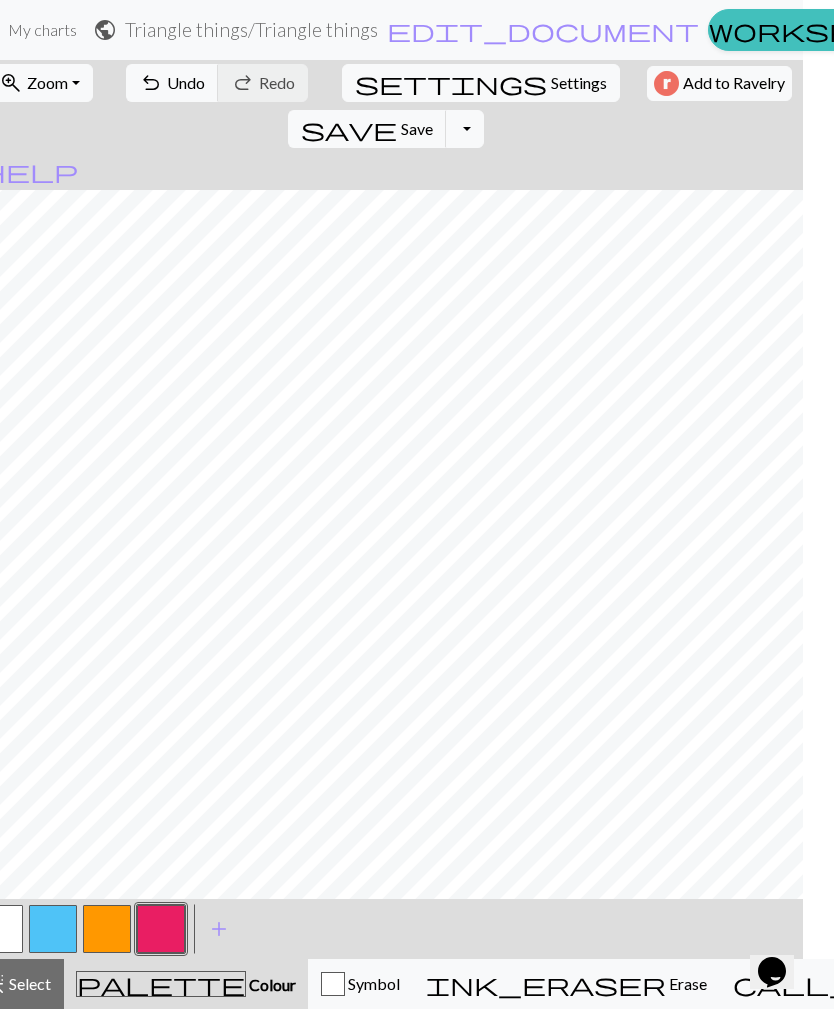 click at bounding box center [107, 929] 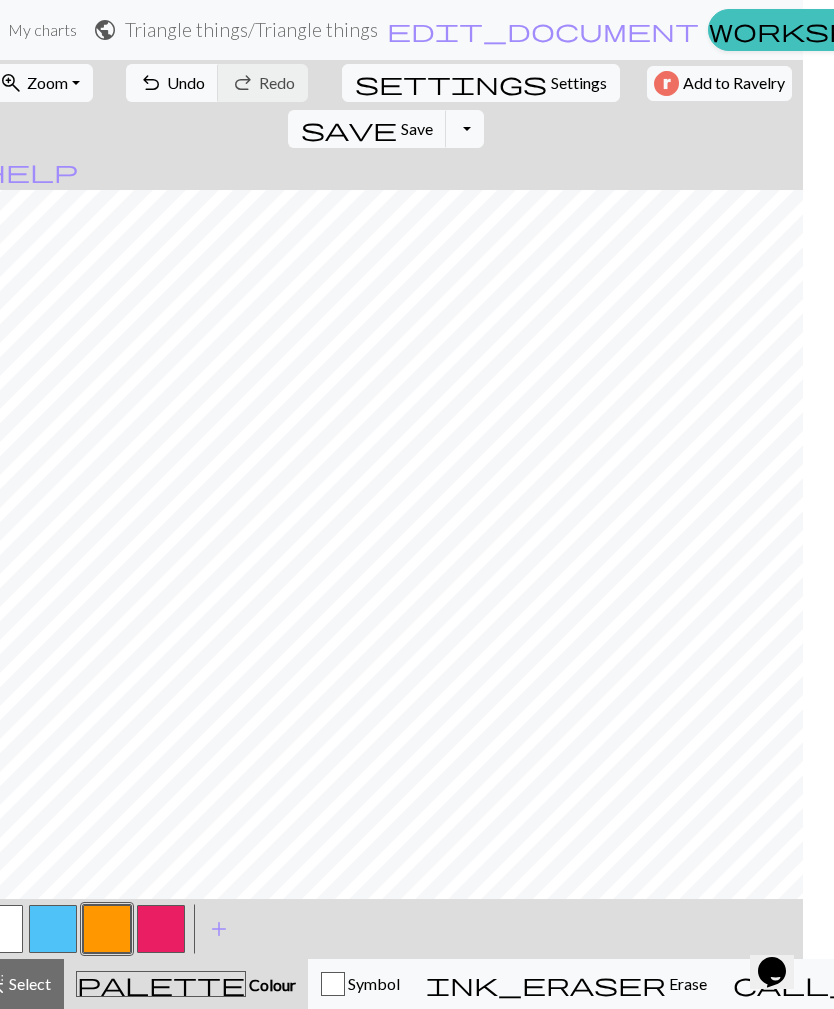 click at bounding box center [-1, 929] 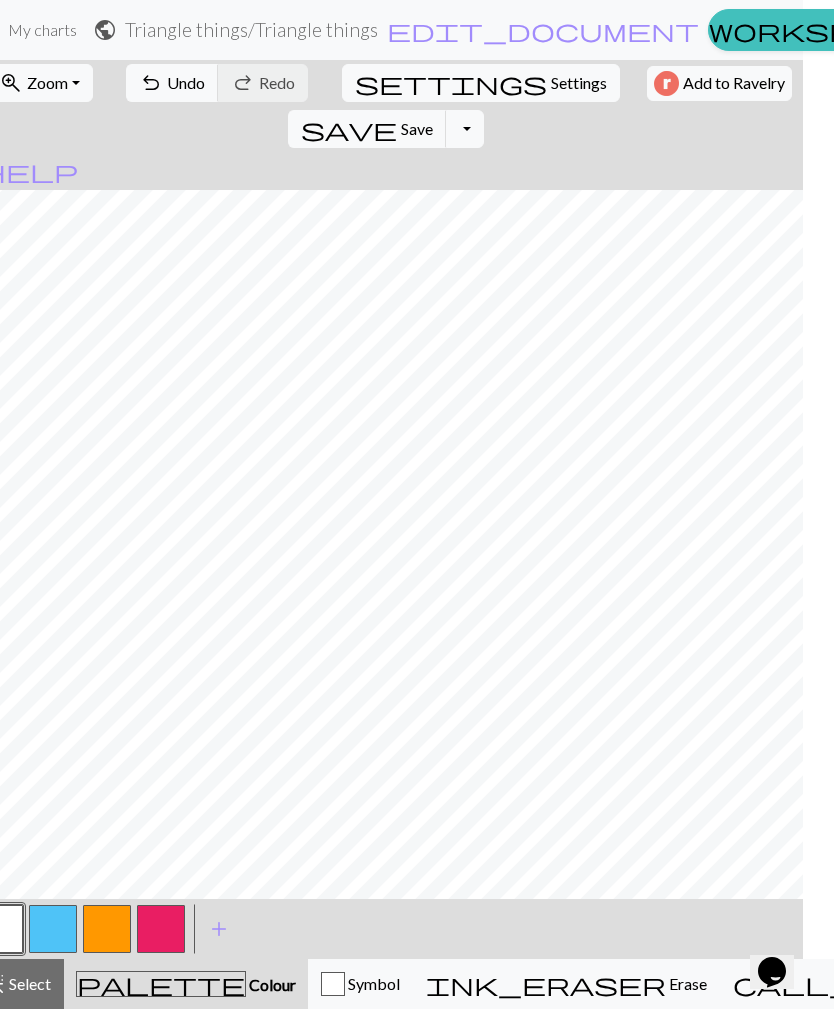 click at bounding box center (107, 929) 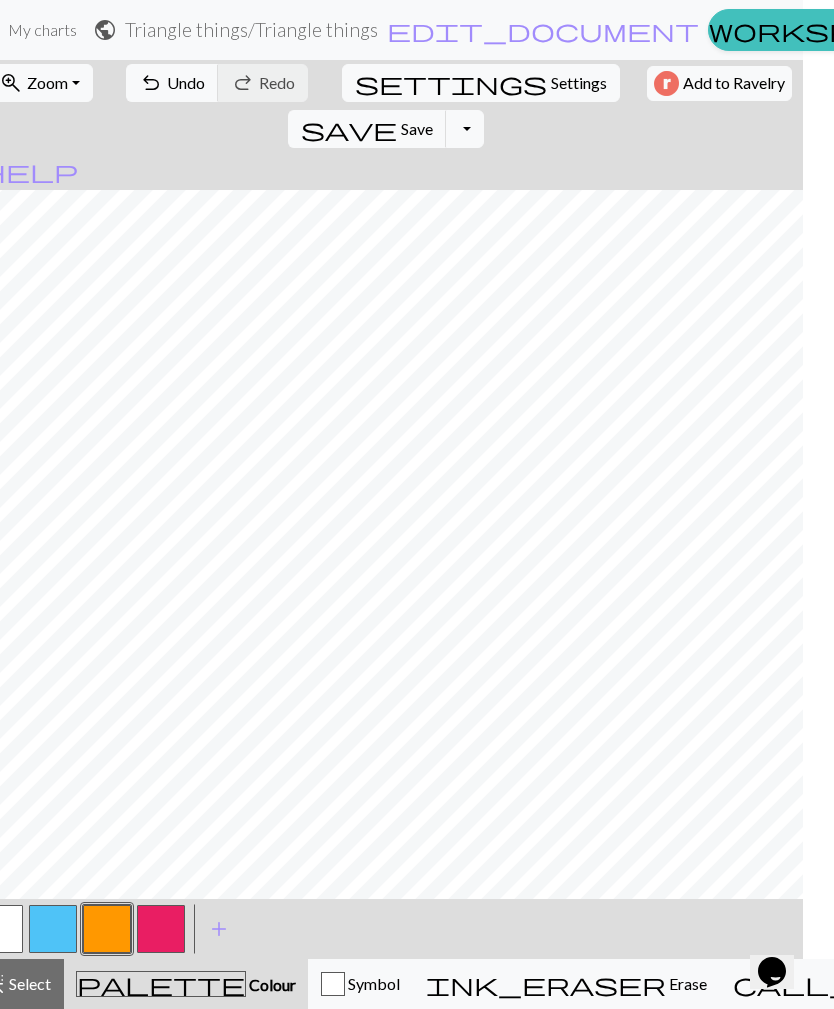click at bounding box center [-1, 929] 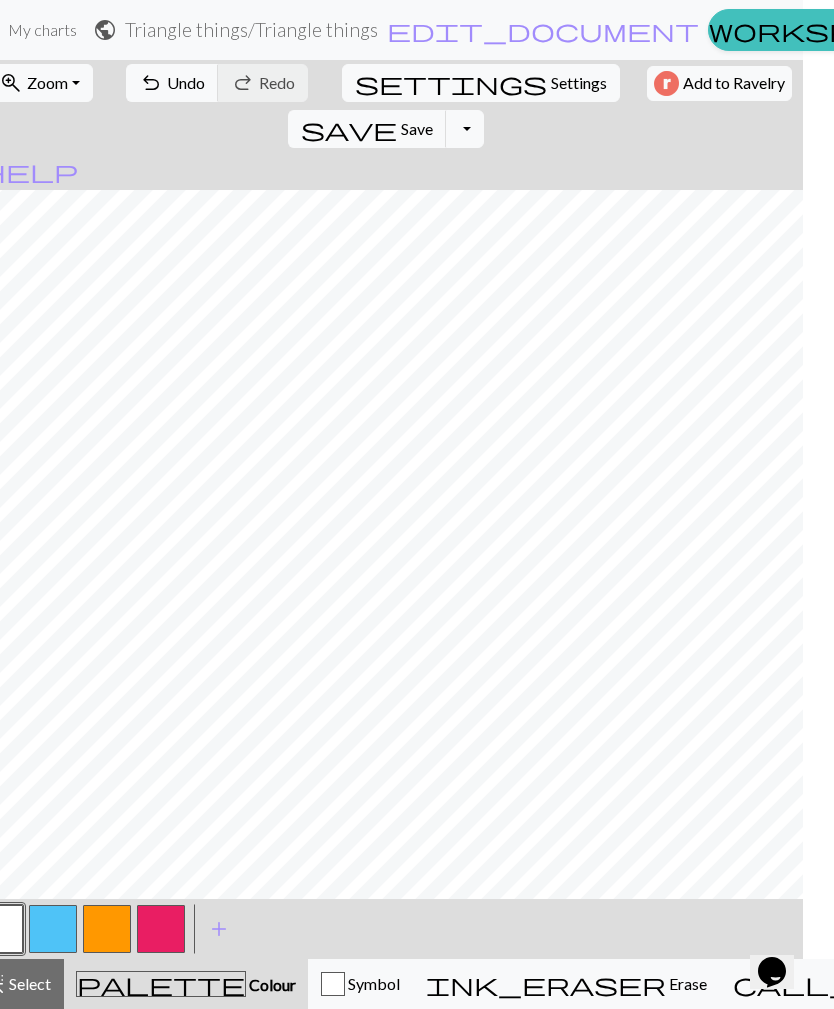 click at bounding box center (107, 929) 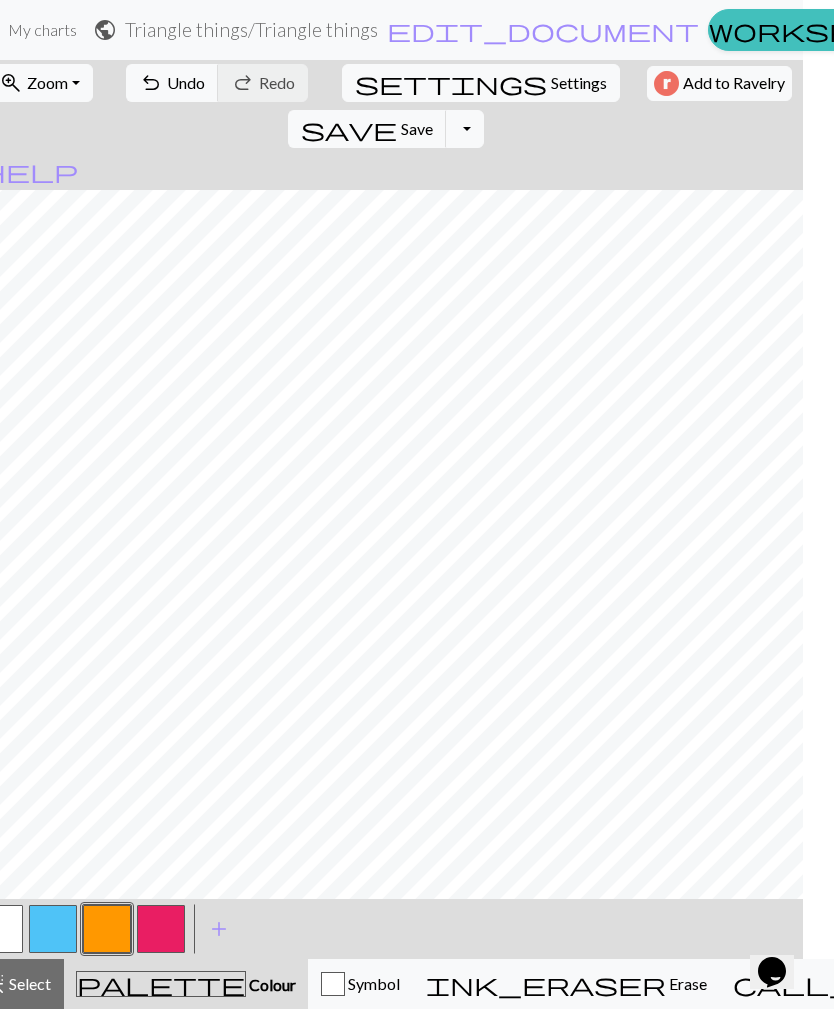 click at bounding box center (161, 929) 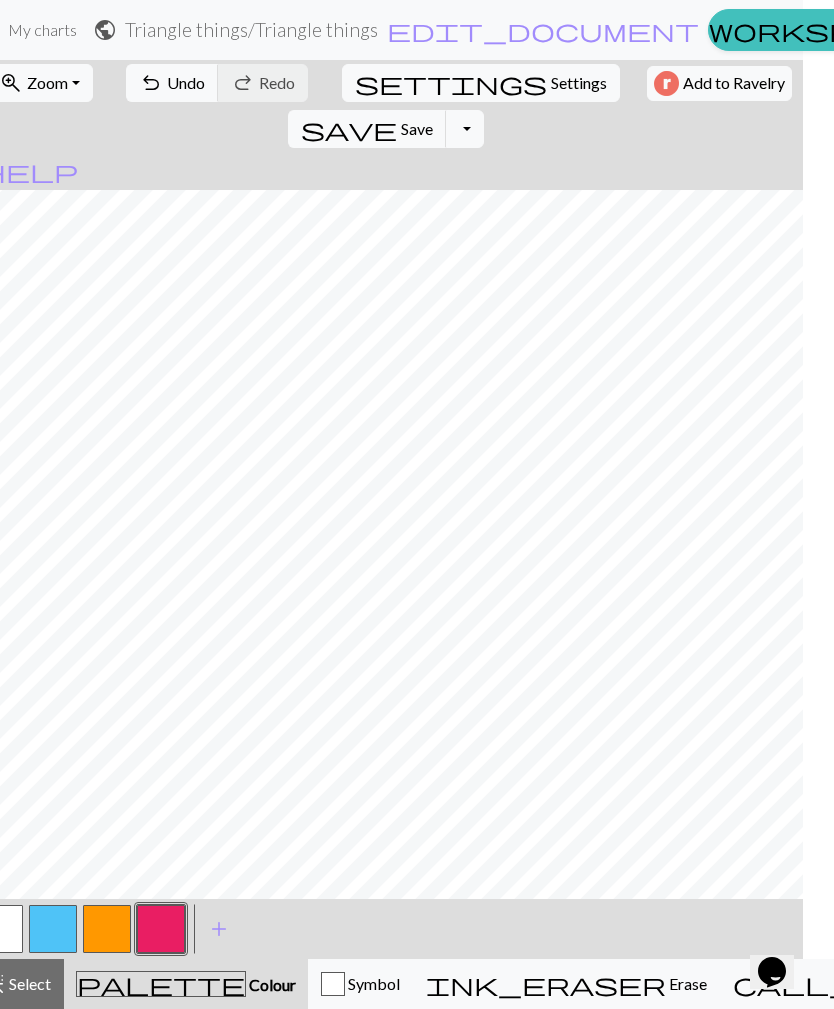 click at bounding box center [-1, 929] 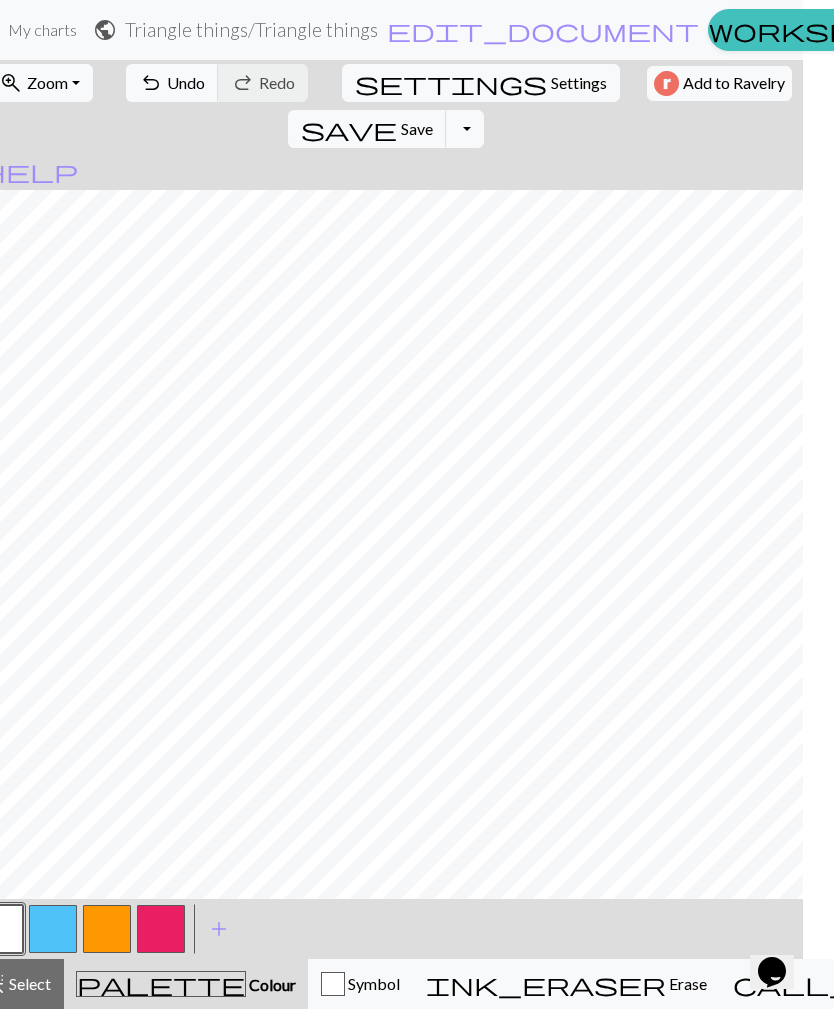 click at bounding box center (161, 929) 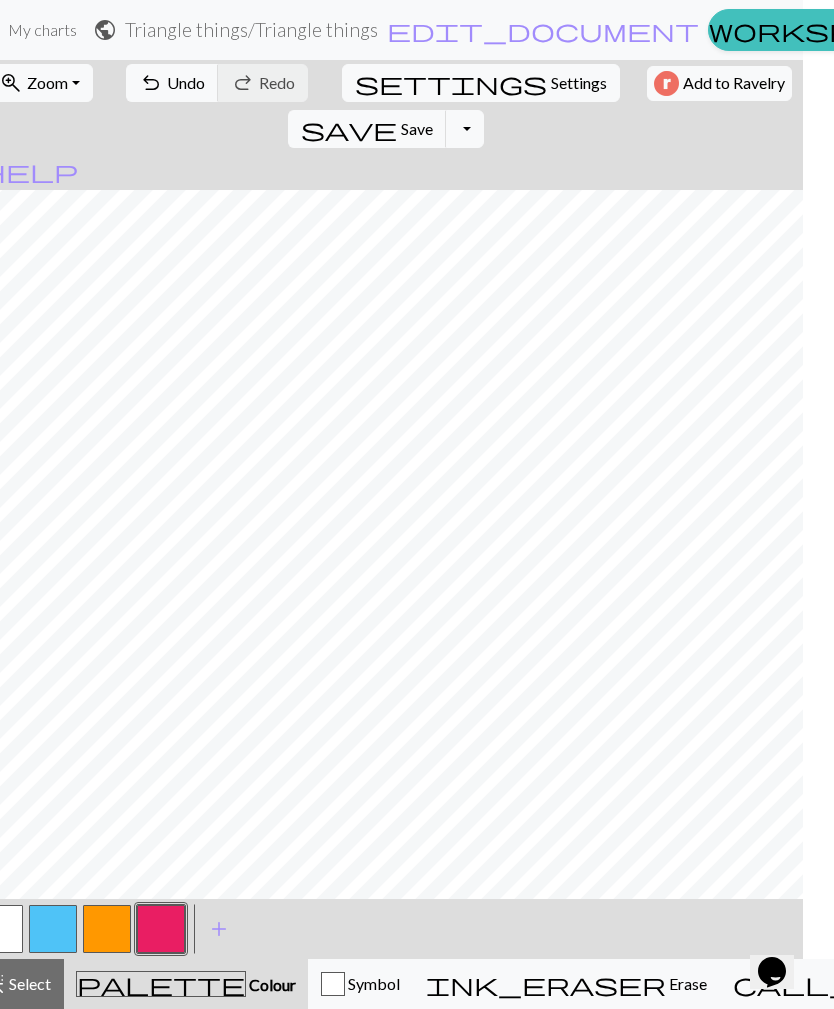 click on "undo Undo Undo" at bounding box center (172, 83) 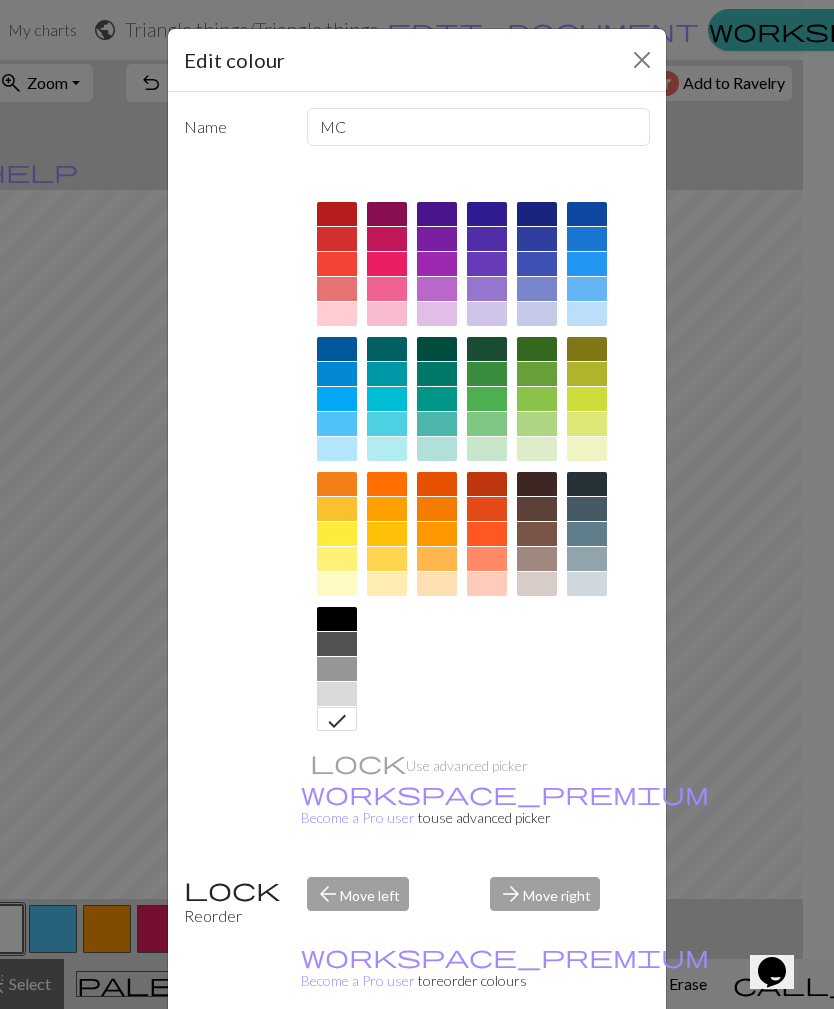 click on "Edit colour Name MC Use advanced picker workspace_premium Become a Pro user   to  use advanced picker Reorder arrow_back Move left arrow_forward Move right workspace_premium Become a Pro user   to  reorder colours Delete Done Cancel" at bounding box center (417, 504) 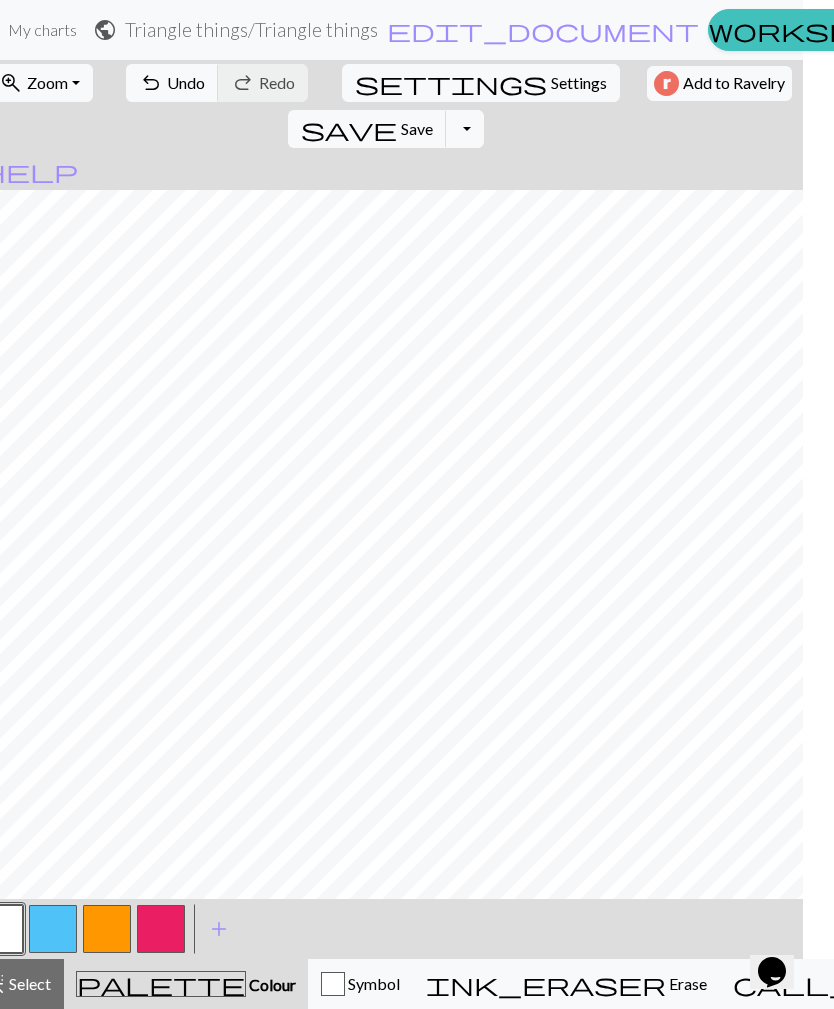 click at bounding box center [161, 929] 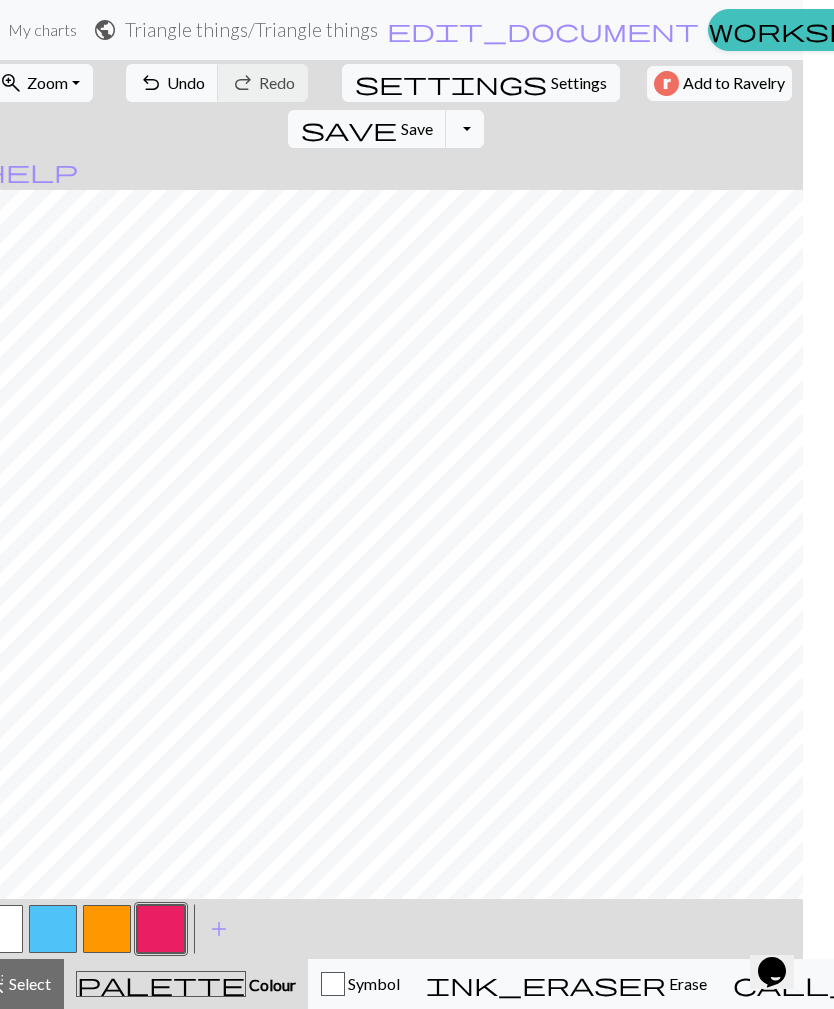 click at bounding box center (-1, 929) 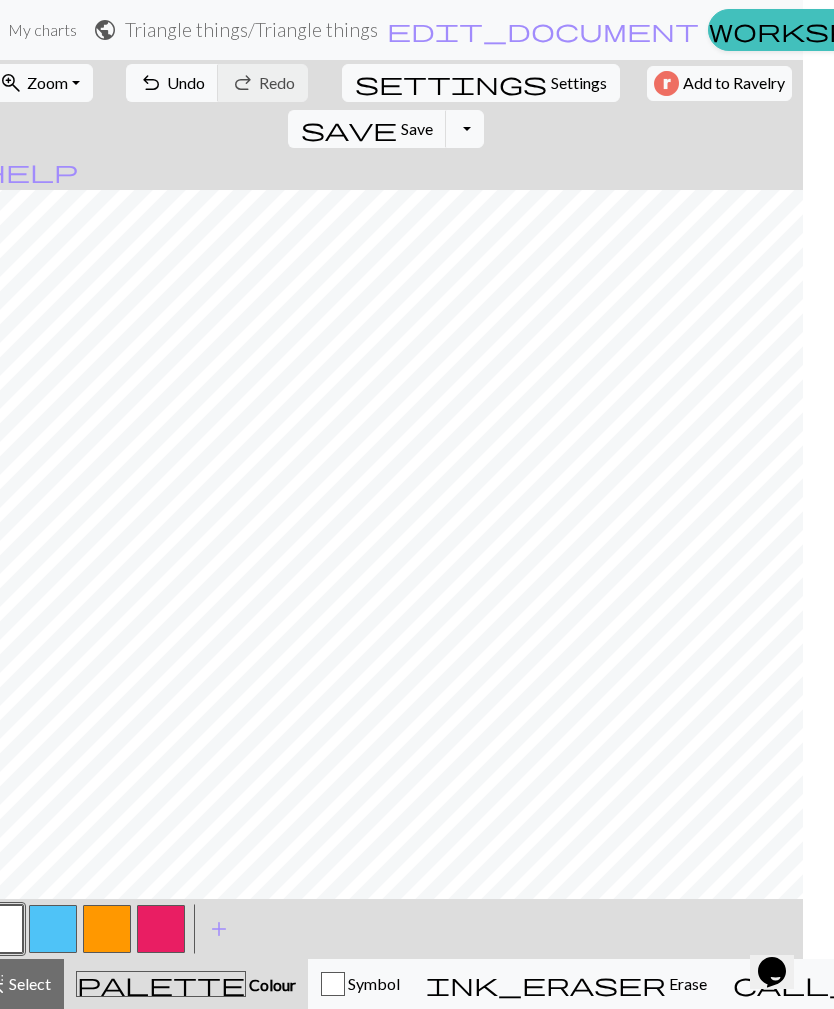 click at bounding box center [161, 929] 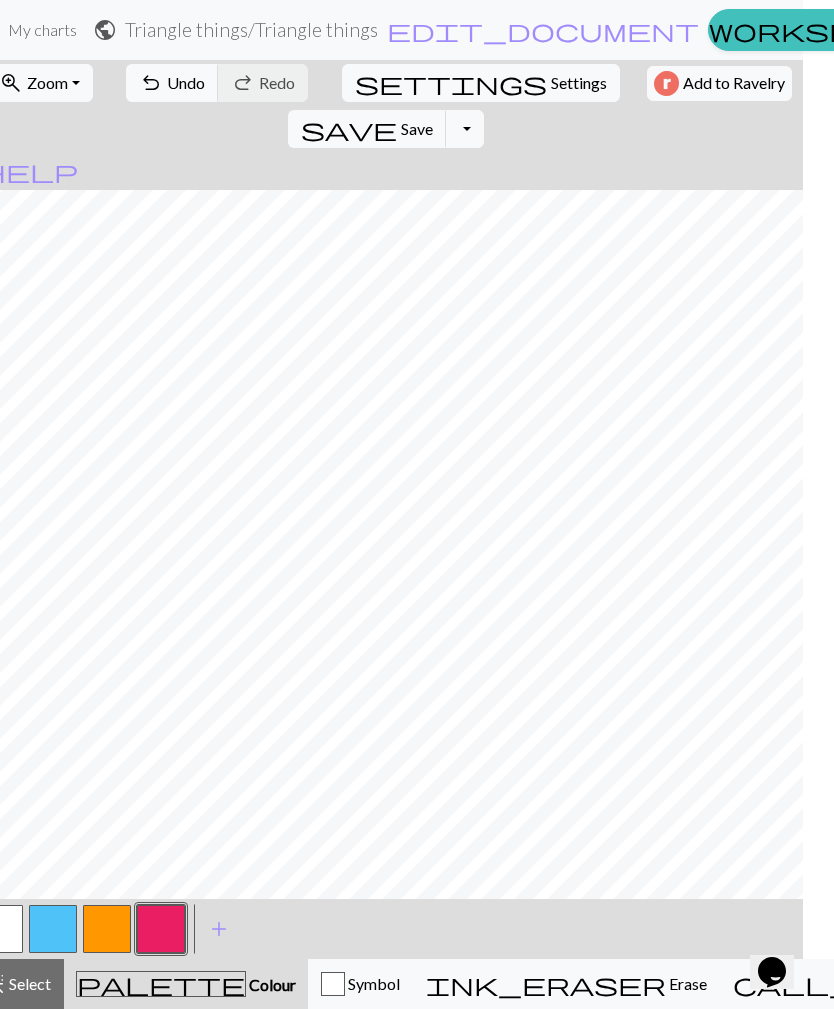 click on "Undo" at bounding box center (186, 82) 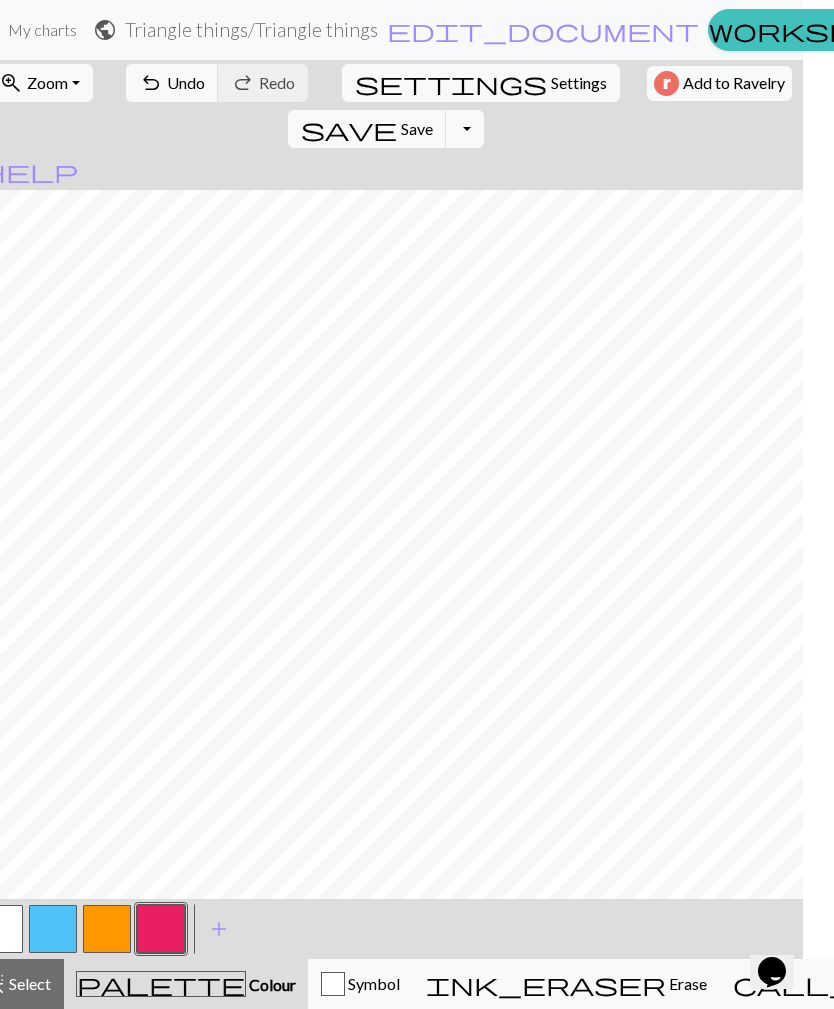 scroll, scrollTop: 27, scrollLeft: 0, axis: vertical 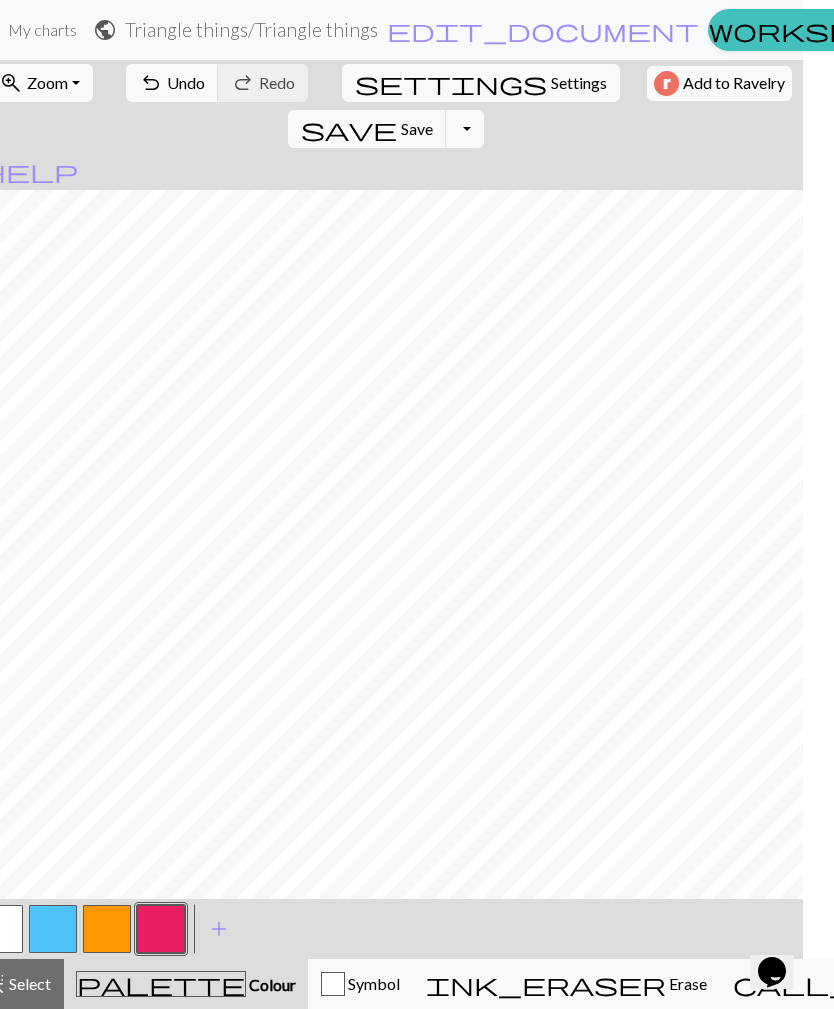 click at bounding box center [161, 929] 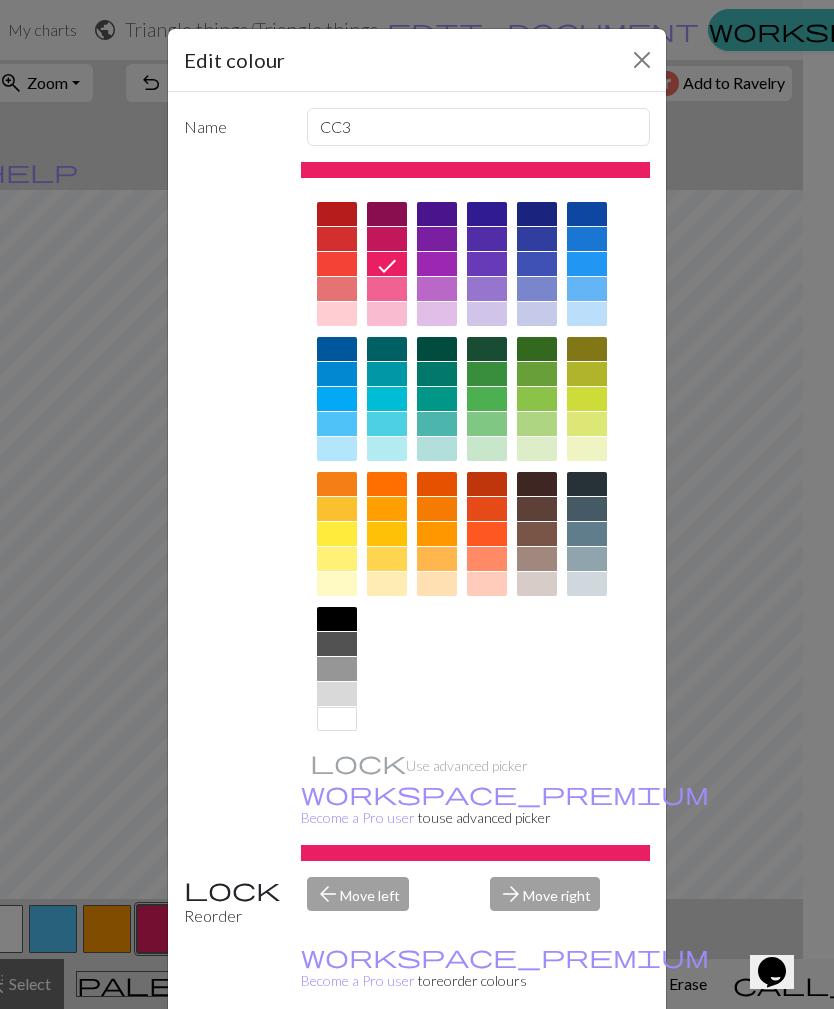 click on "Edit colour Name CC3 Use advanced picker workspace_premium Become a Pro user   to  use advanced picker Reorder arrow_back Move left arrow_forward Move right workspace_premium Become a Pro user   to  reorder colours Delete Done Cancel" at bounding box center (417, 504) 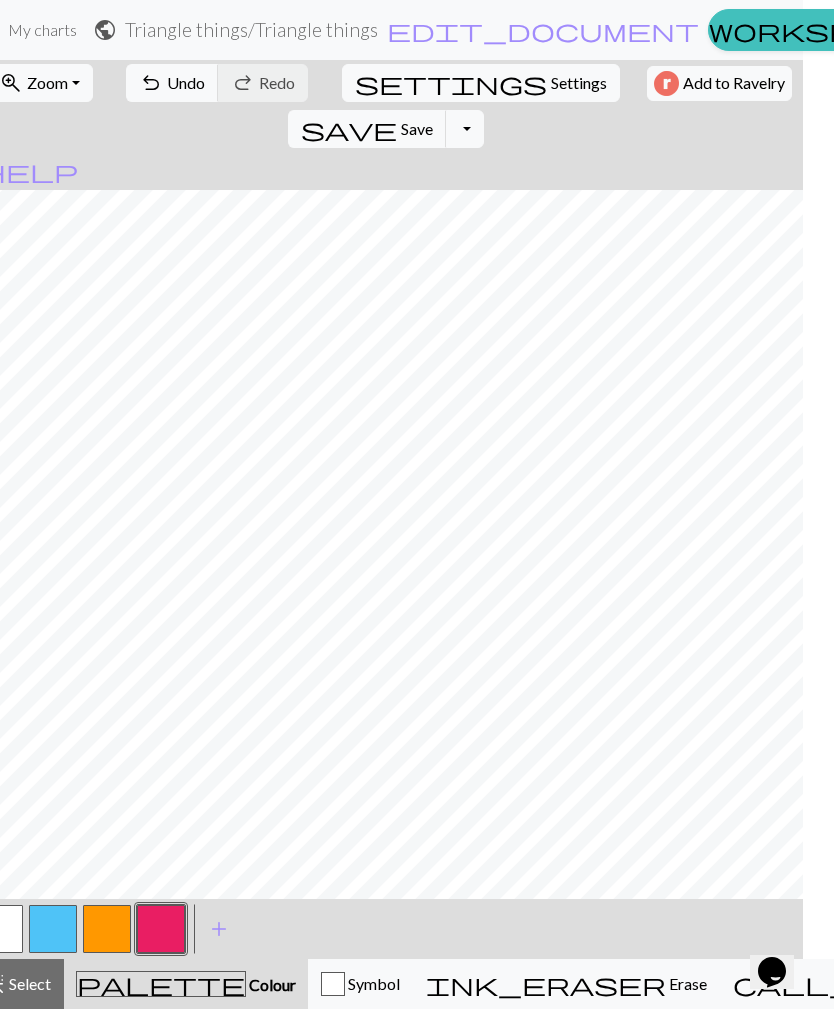 click at bounding box center (107, 929) 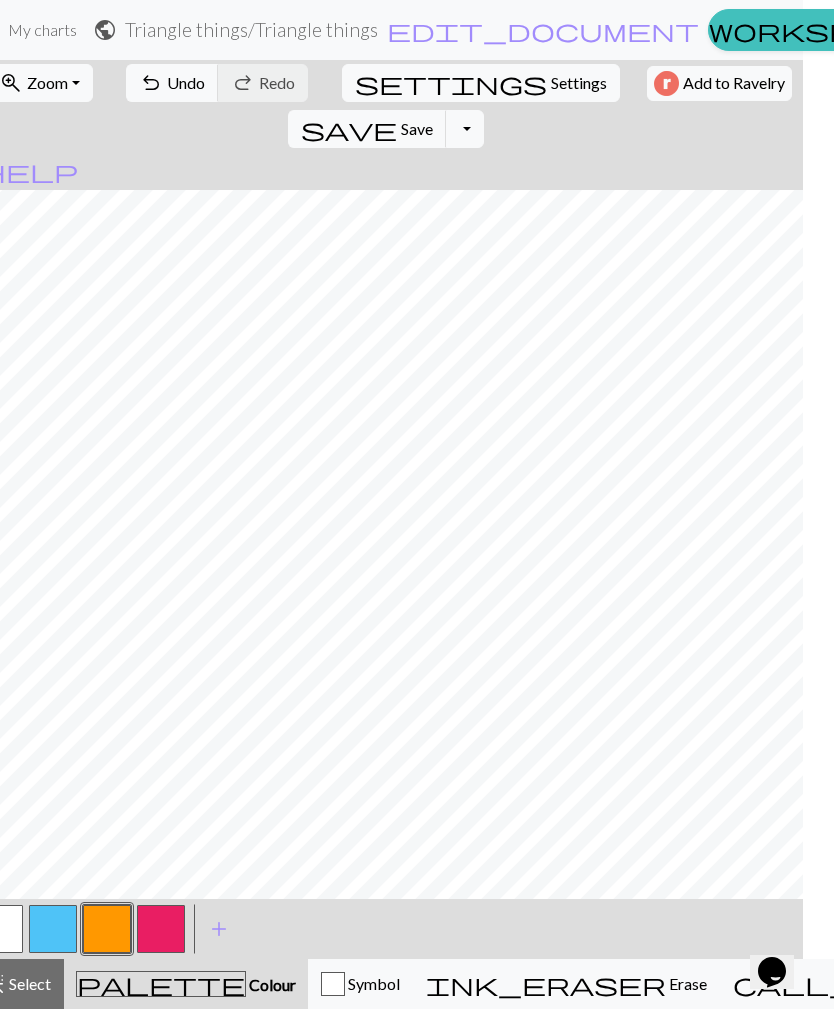click at bounding box center (-1, 929) 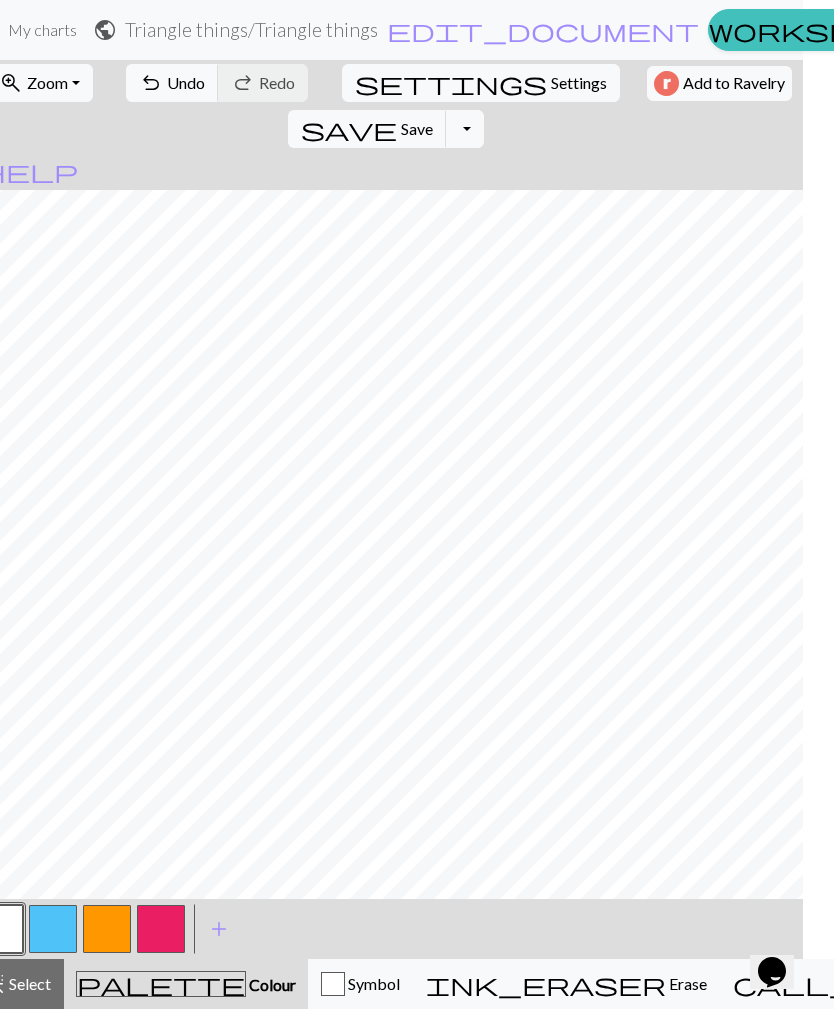 click at bounding box center [161, 929] 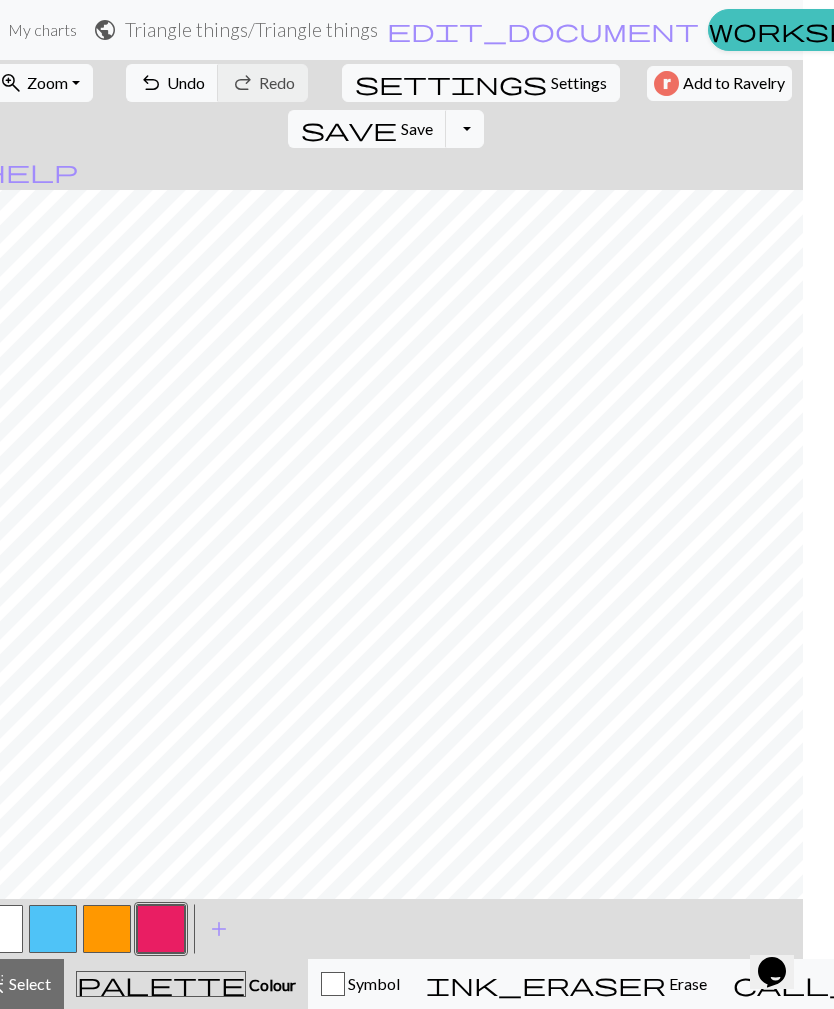 click at bounding box center [-1, 929] 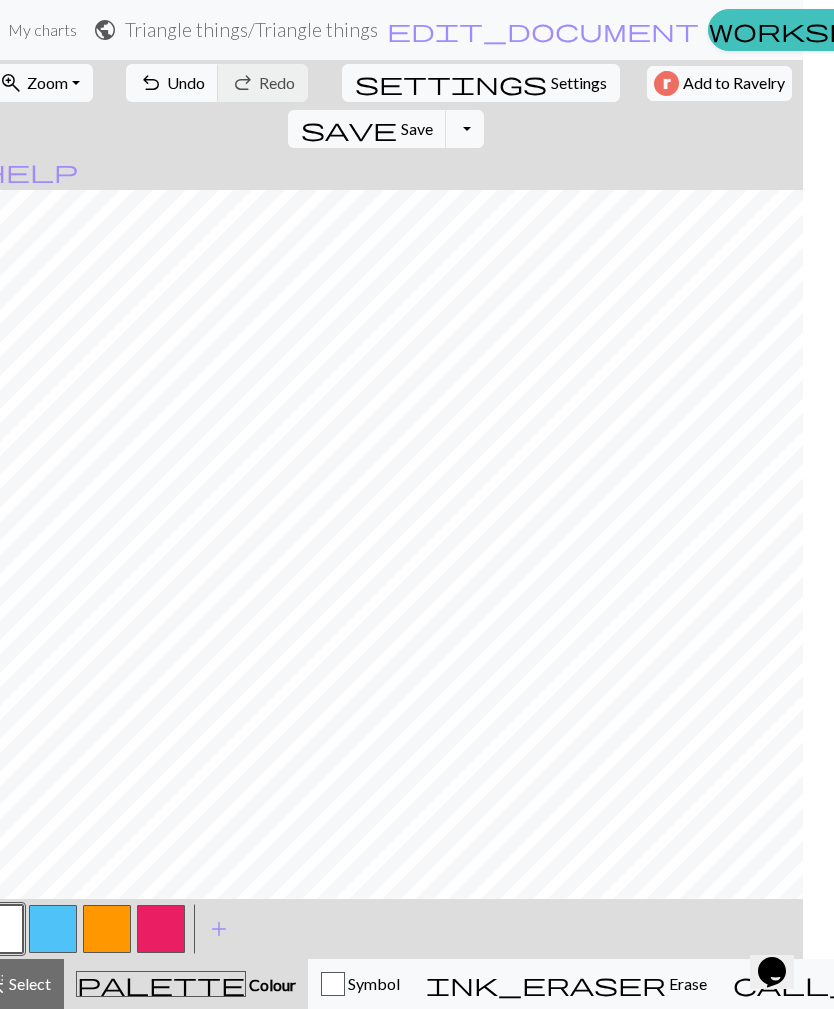click at bounding box center [161, 929] 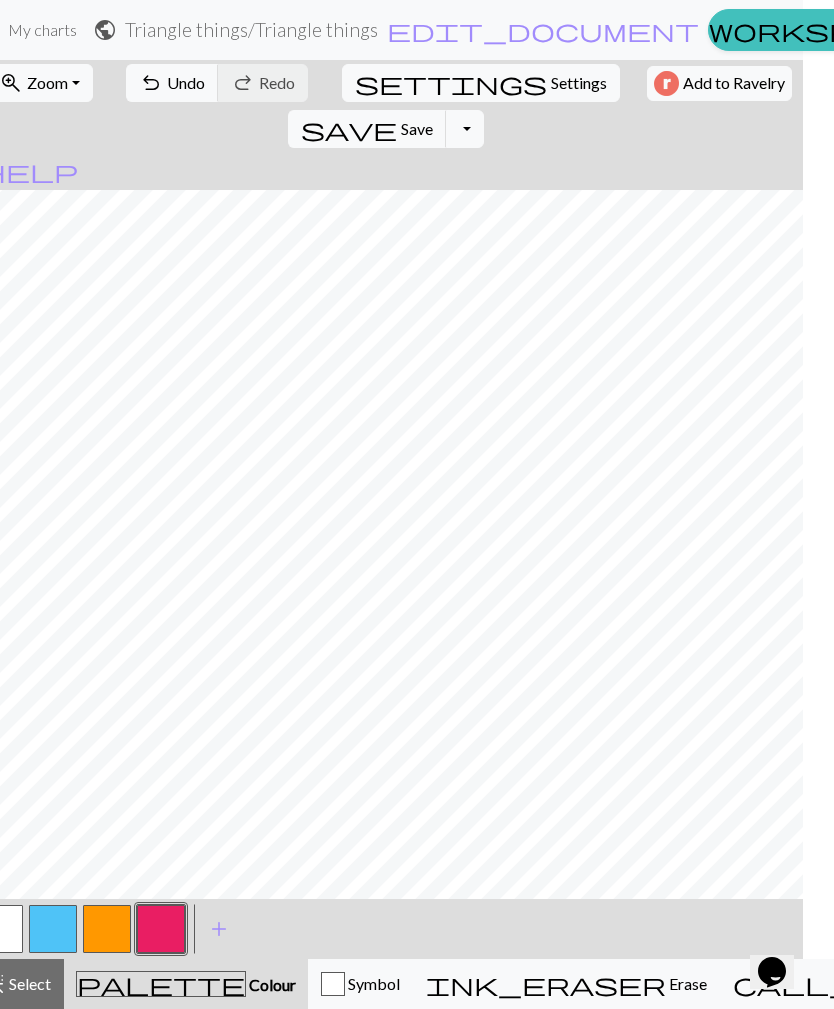 click at bounding box center [-1, 929] 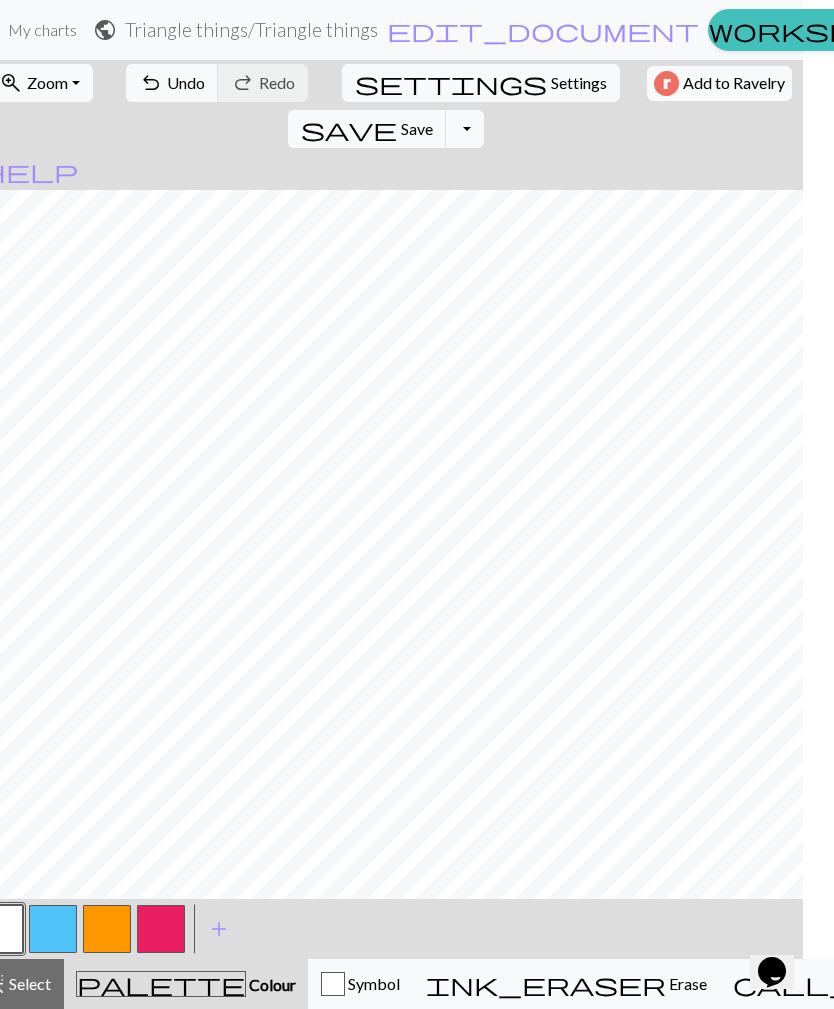 click at bounding box center [161, 929] 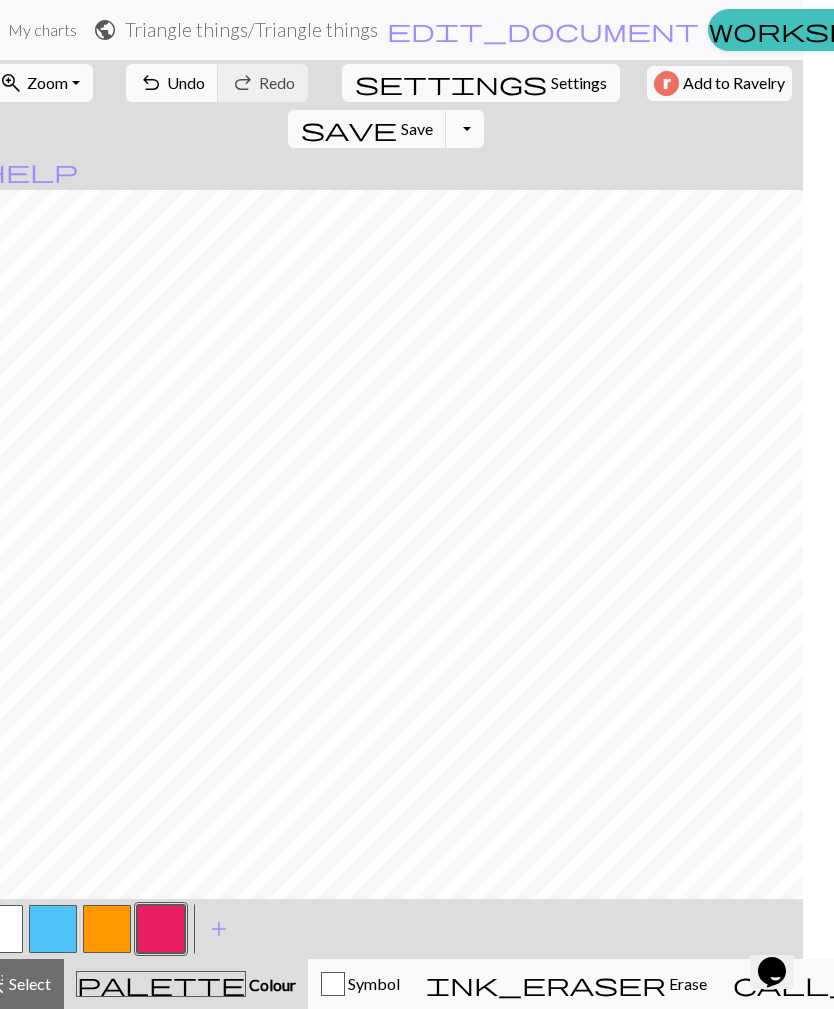 click at bounding box center (107, 929) 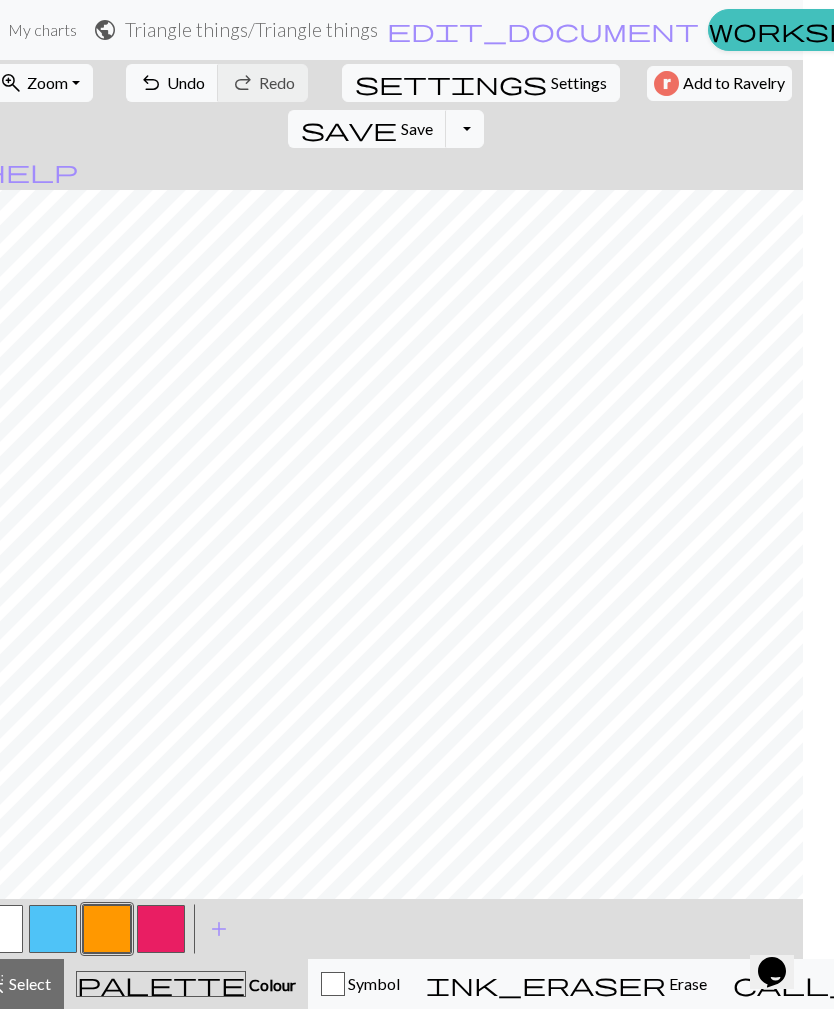 click at bounding box center (-1, 929) 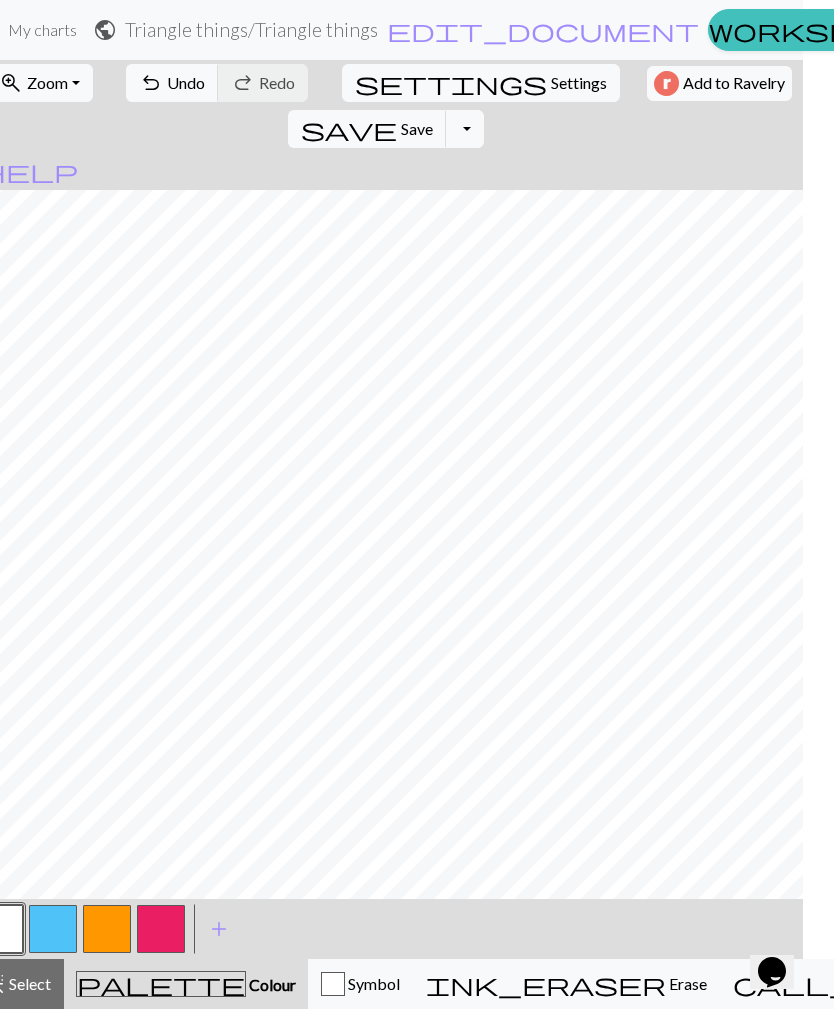 click at bounding box center (107, 929) 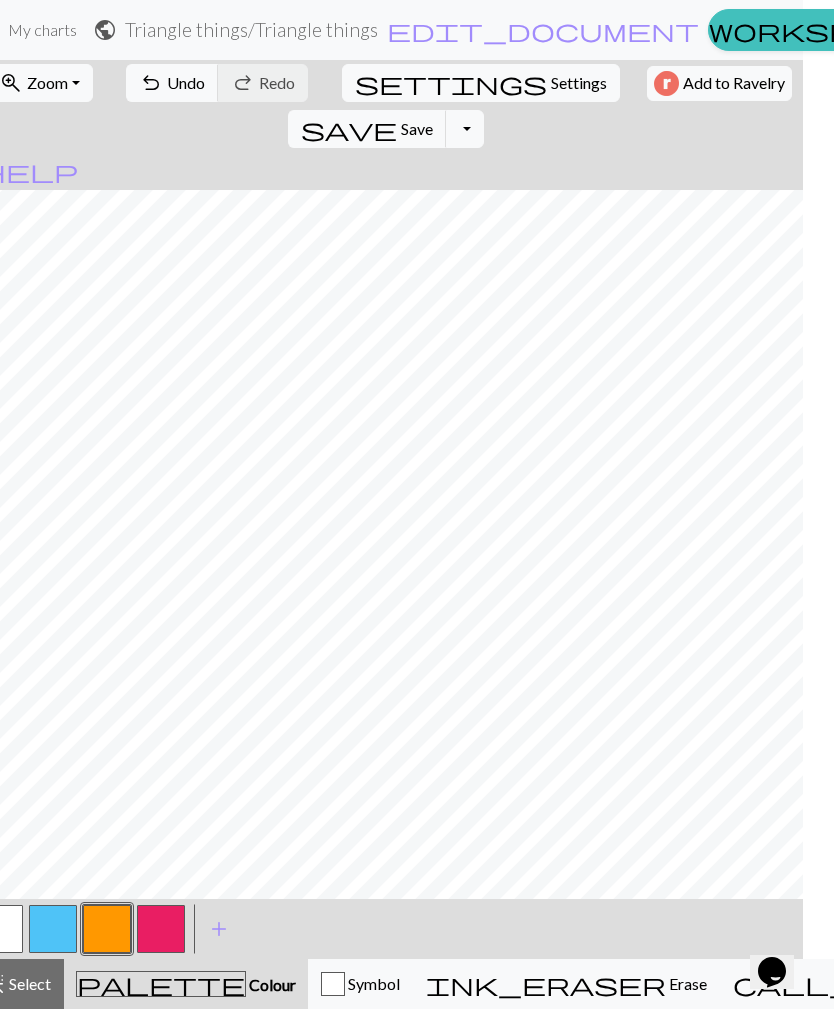 click on "undo Undo Undo" at bounding box center (172, 83) 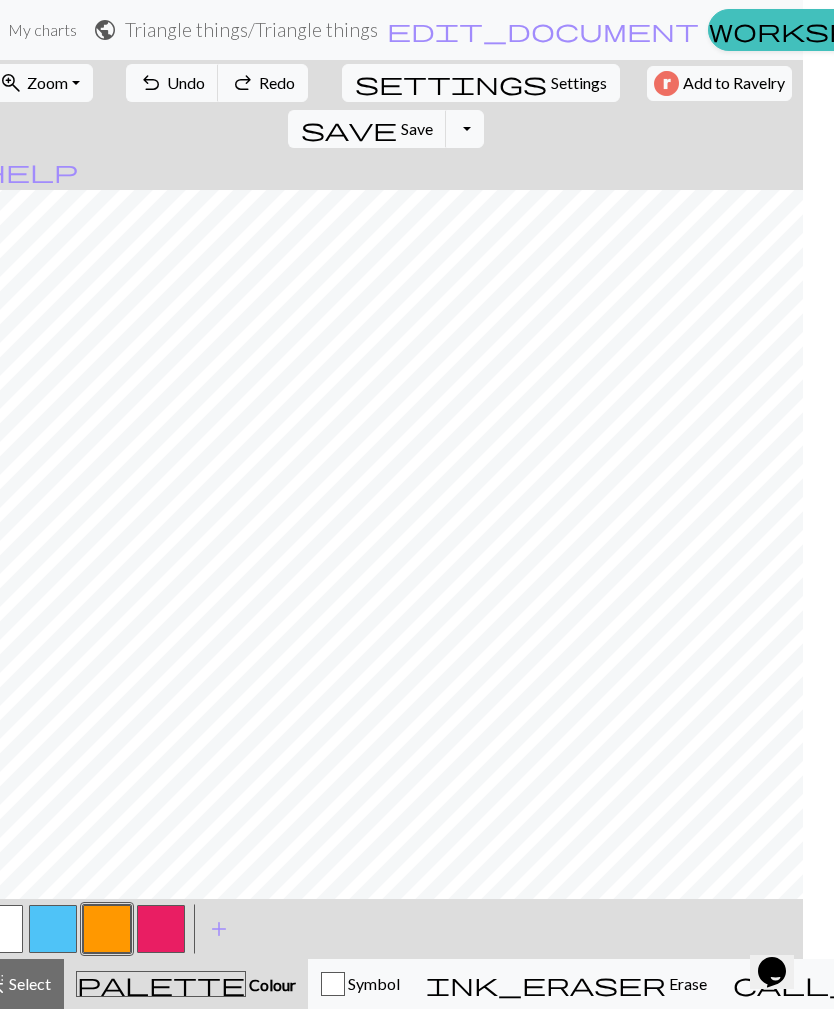click on "undo Undo Undo" at bounding box center (172, 83) 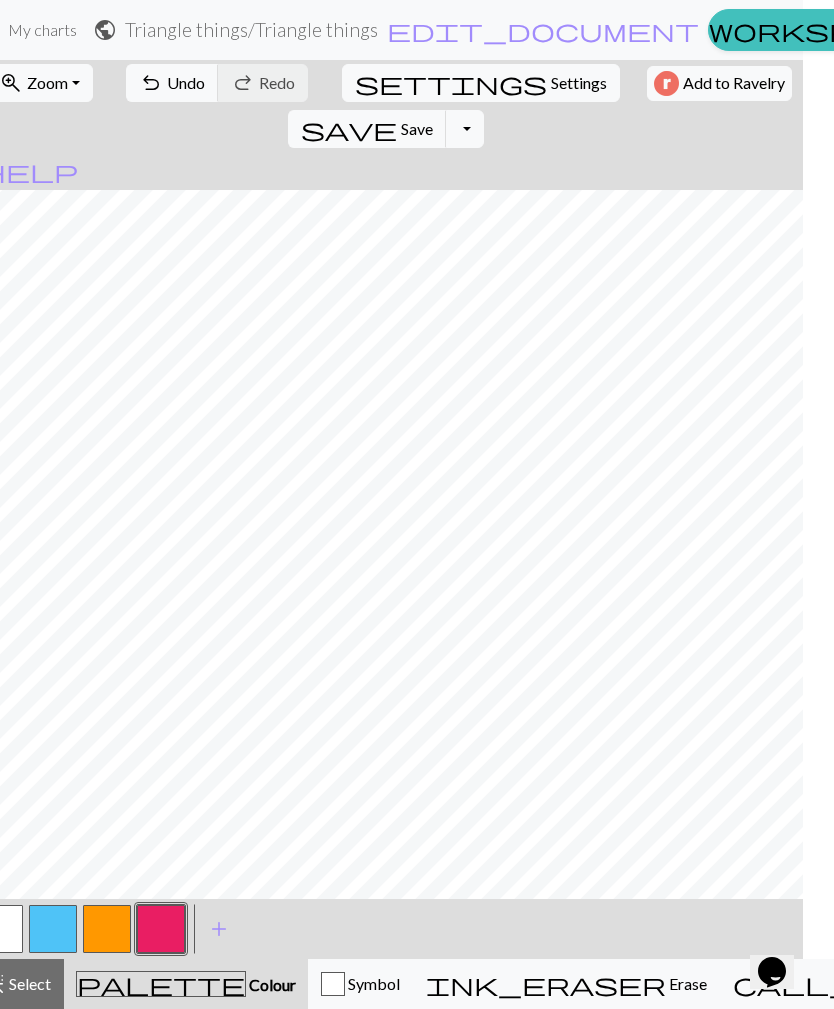 click at bounding box center [-1, 929] 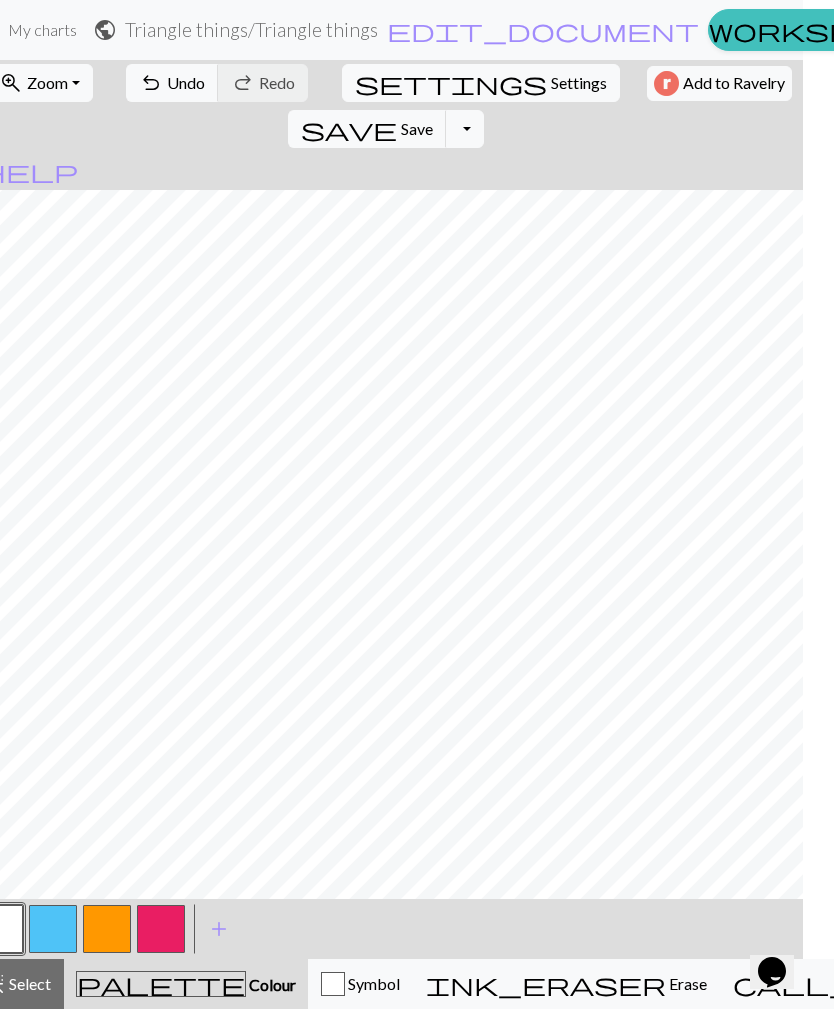 click at bounding box center (161, 929) 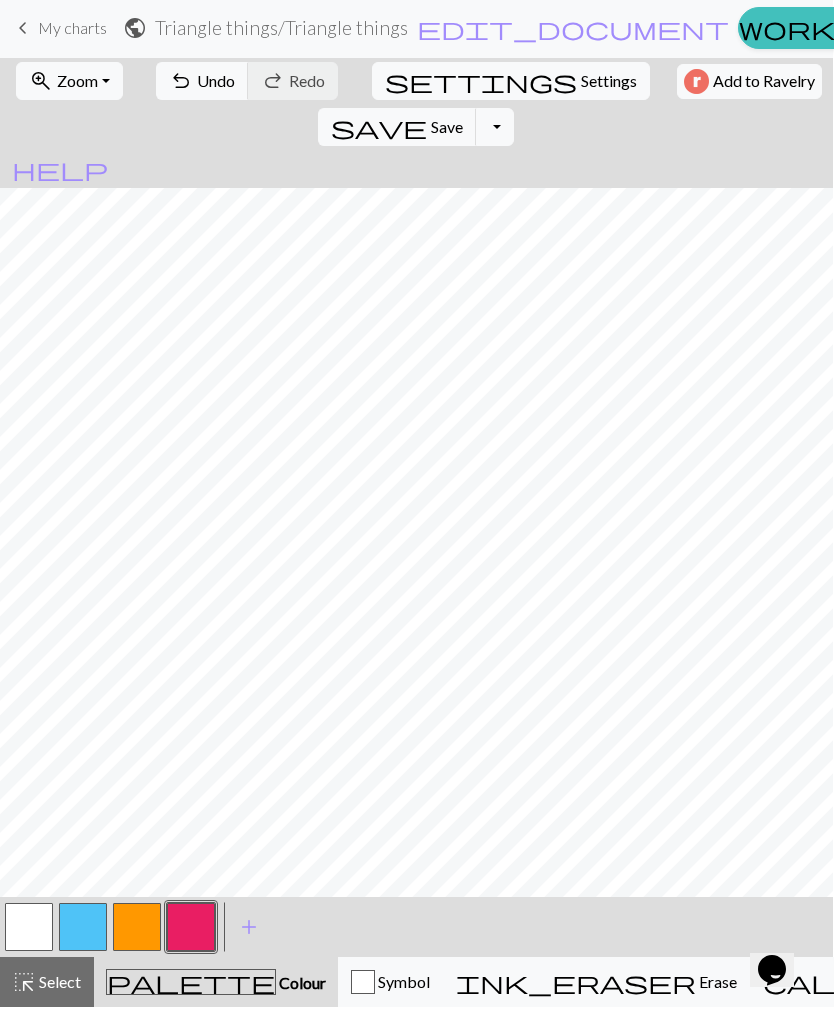 scroll, scrollTop: 0, scrollLeft: 0, axis: both 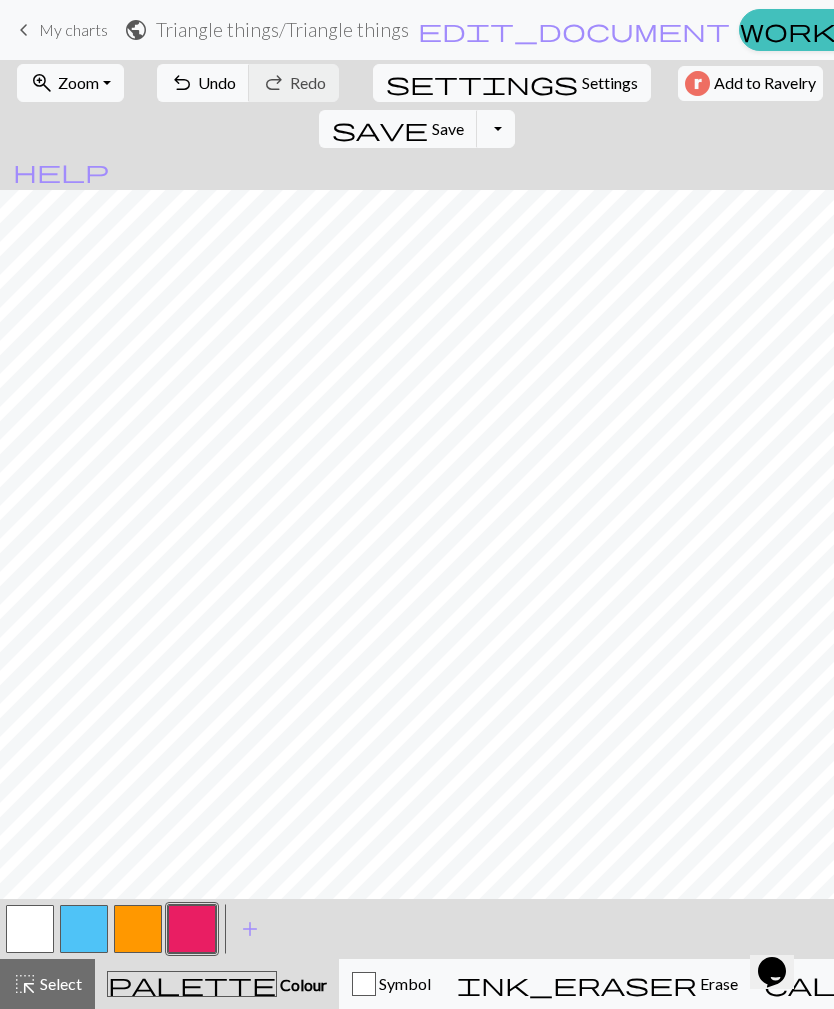 click on "undo" at bounding box center [182, 83] 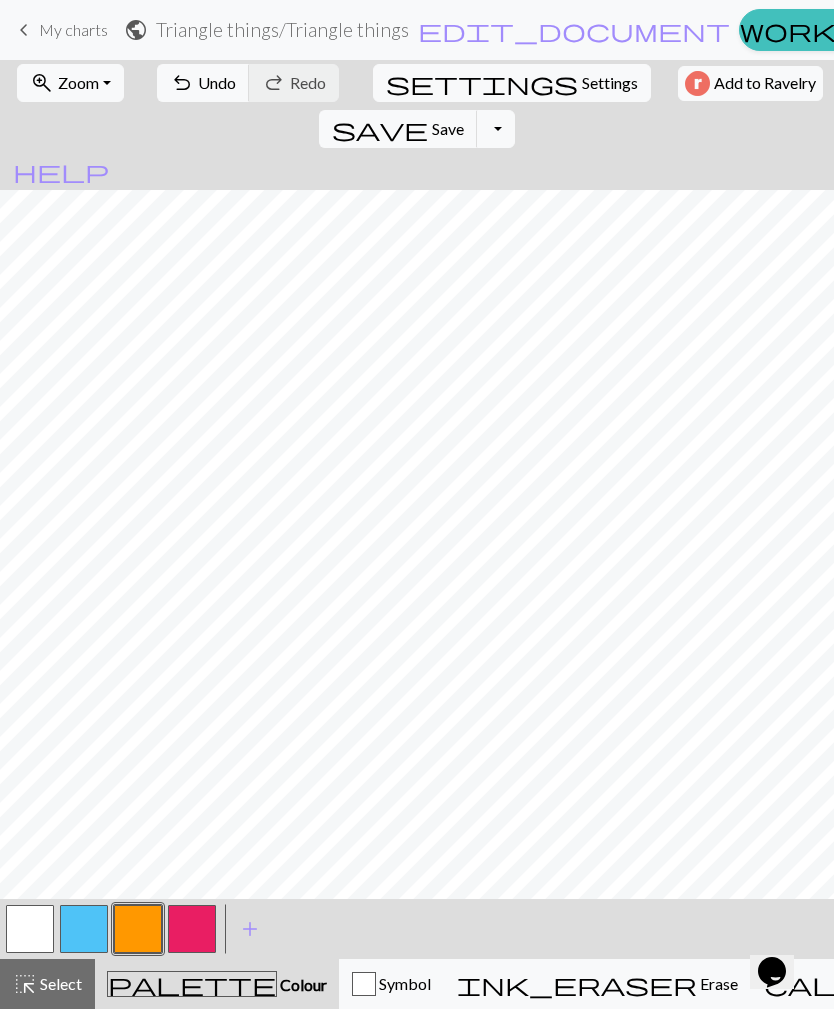 click at bounding box center [192, 929] 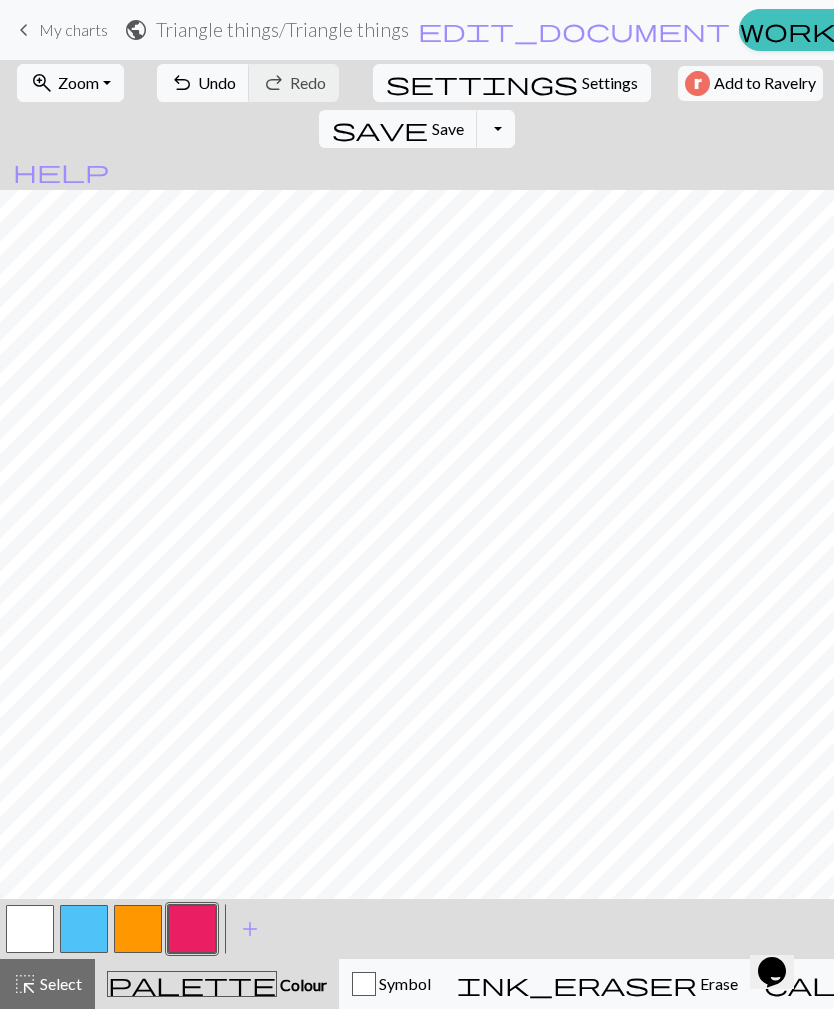 click at bounding box center (138, 929) 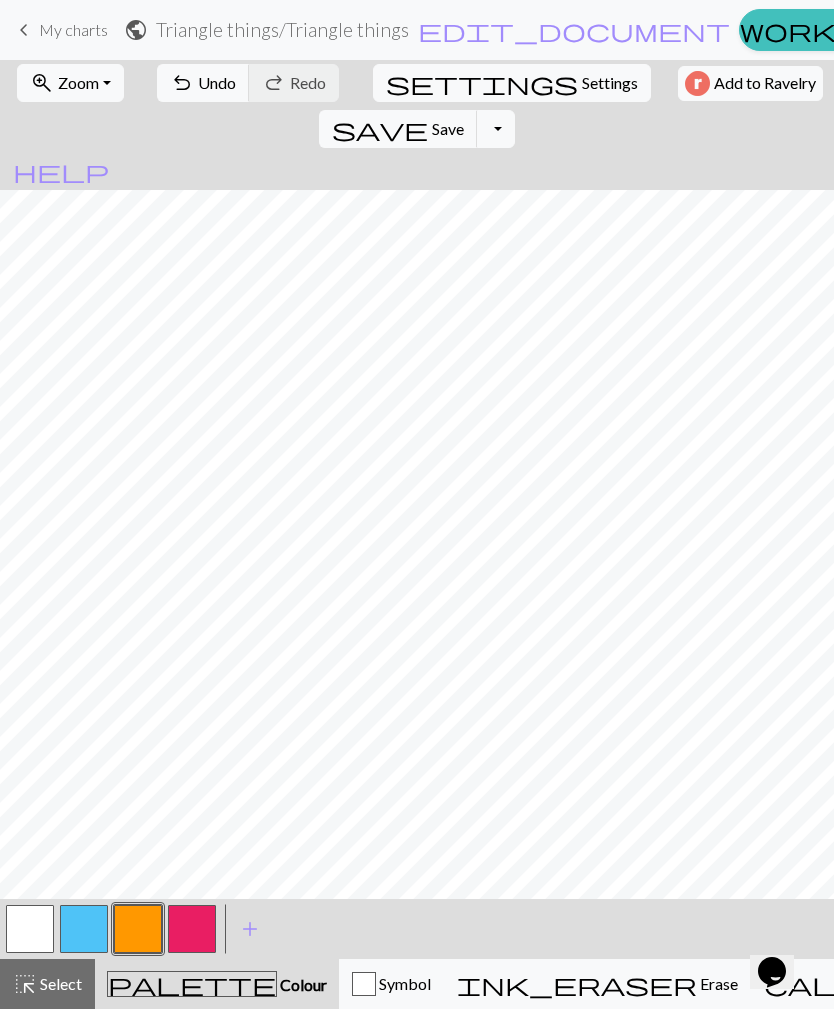 click on "Undo" at bounding box center [217, 82] 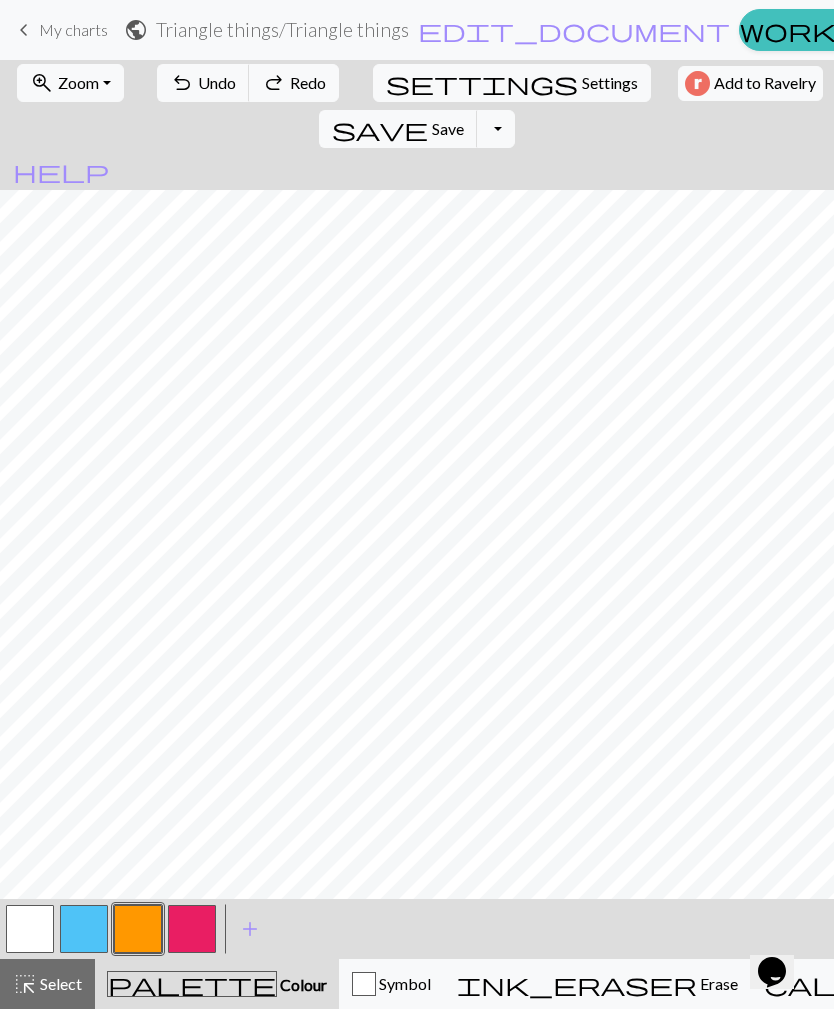 click on "Undo" at bounding box center (217, 82) 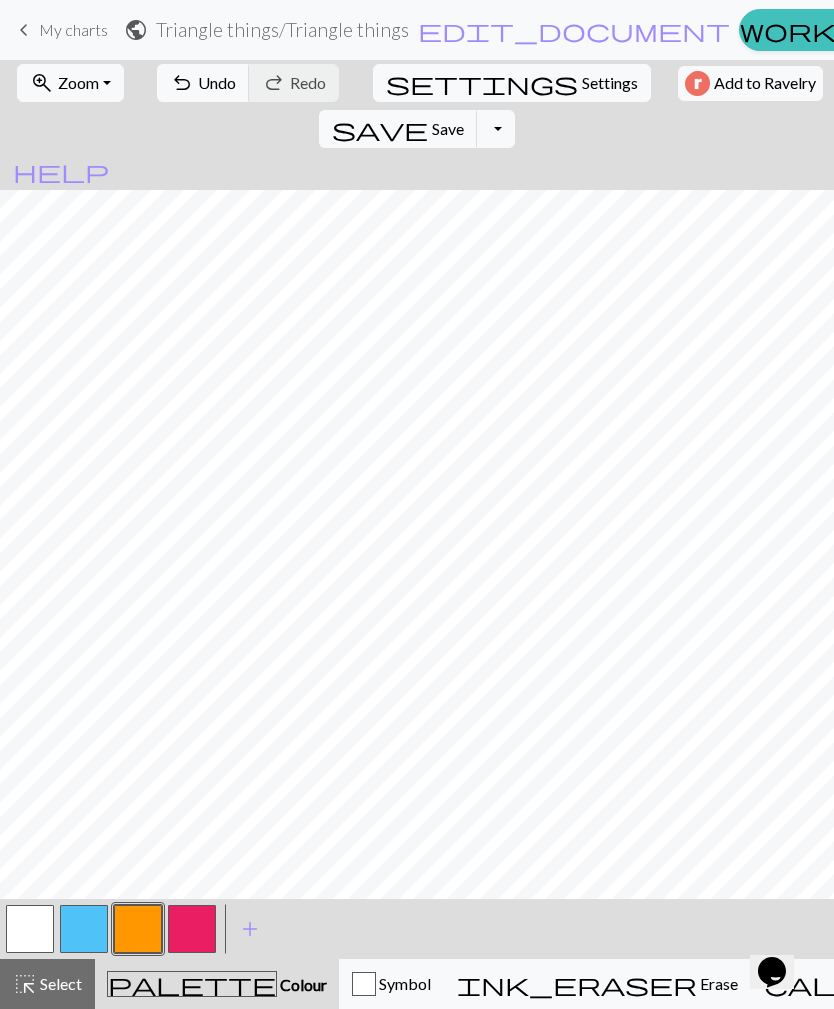click at bounding box center (192, 929) 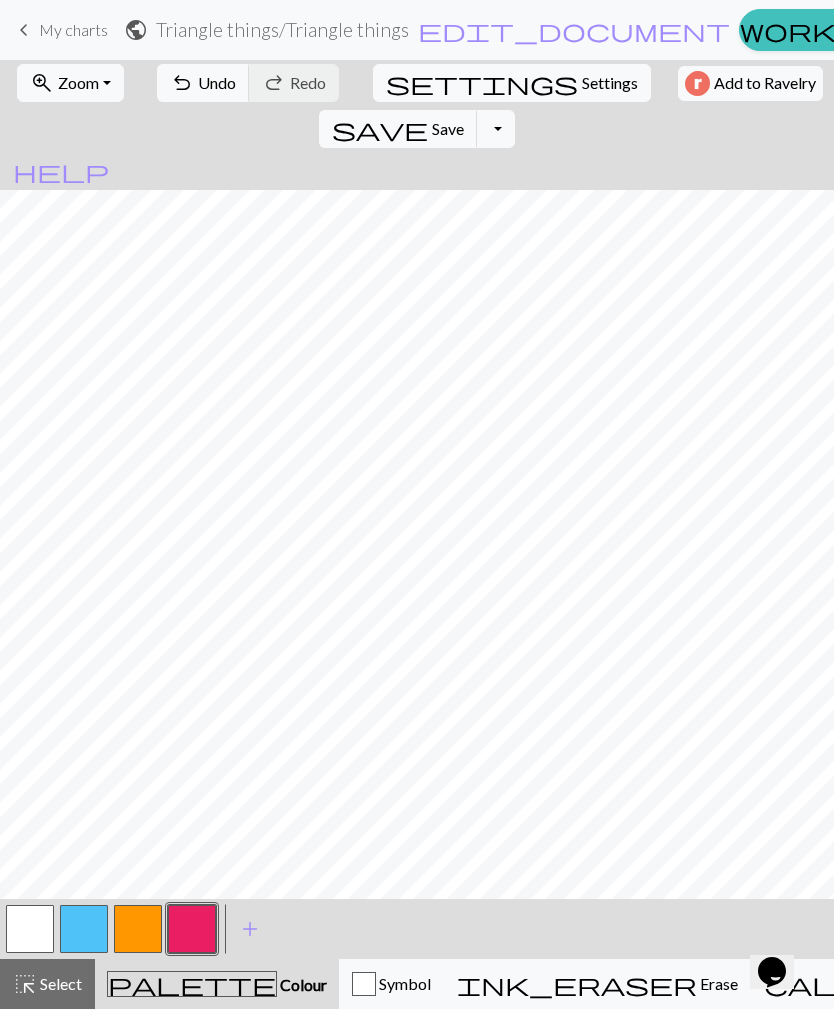 click at bounding box center (138, 929) 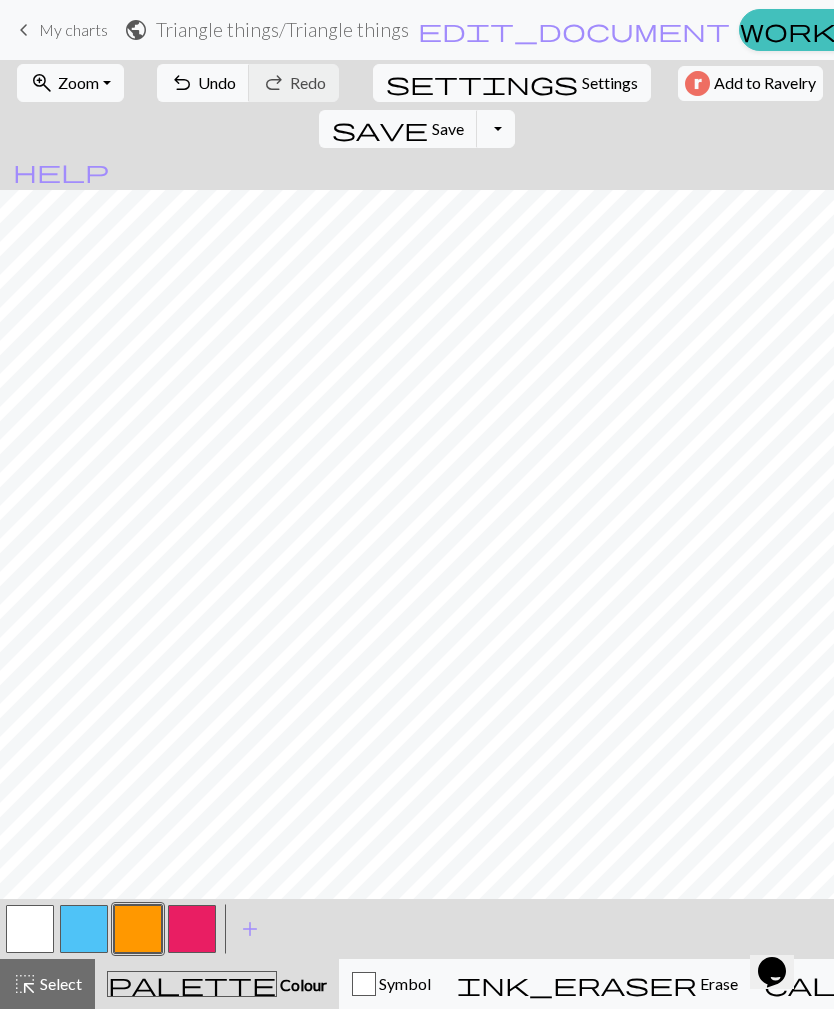 click at bounding box center [192, 929] 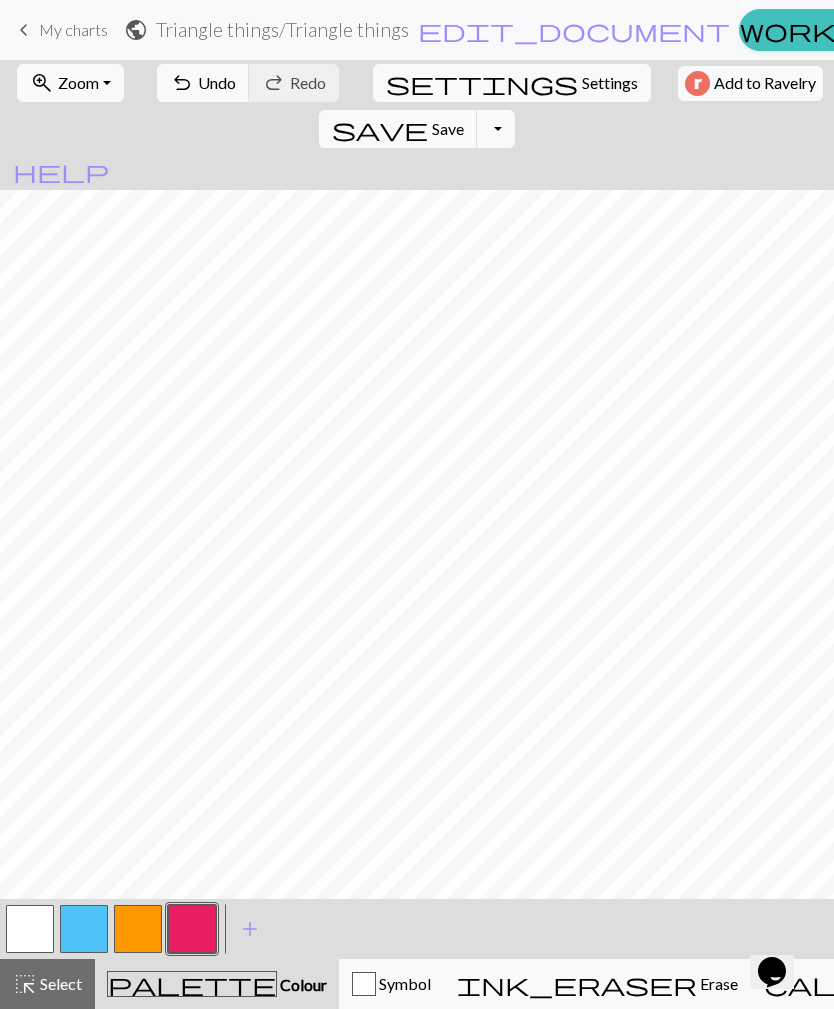click on "undo Undo Undo" at bounding box center (203, 83) 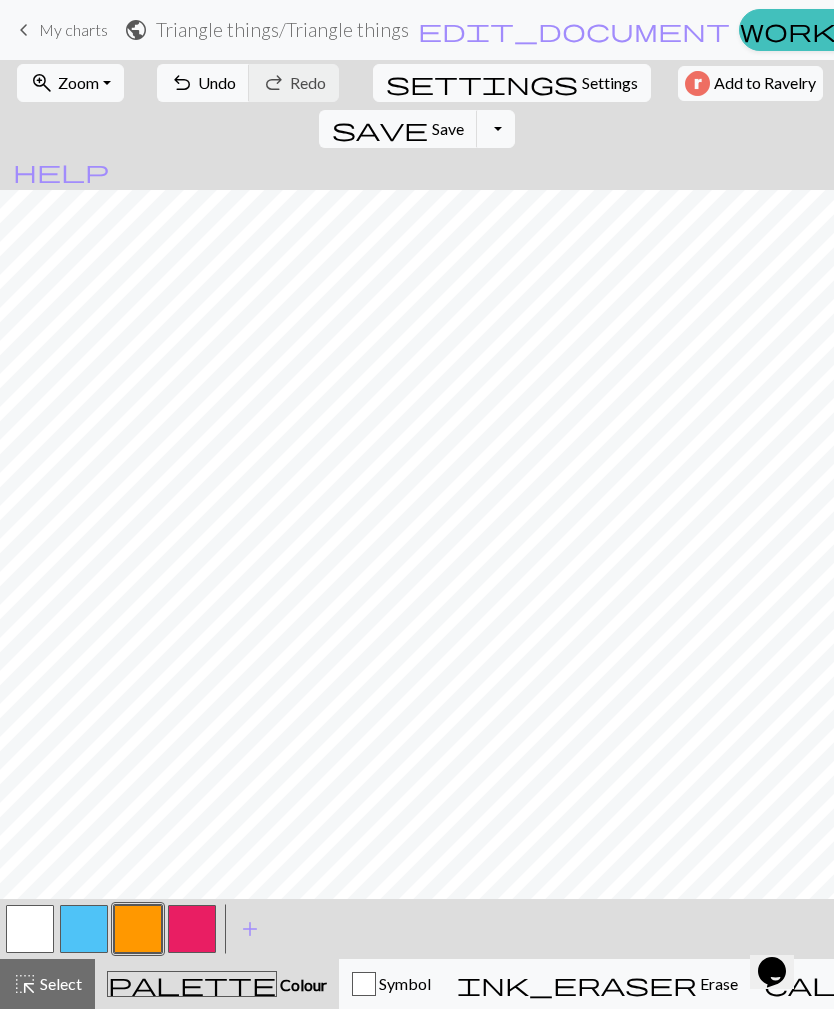 click at bounding box center [192, 929] 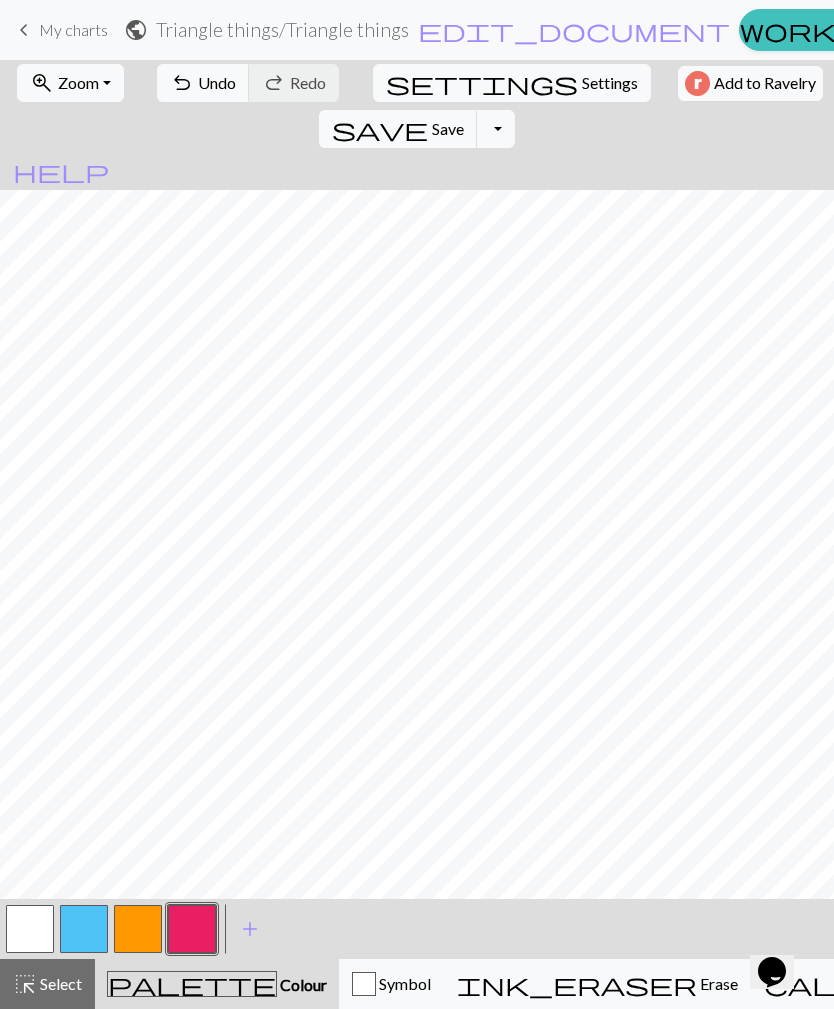 click at bounding box center (138, 929) 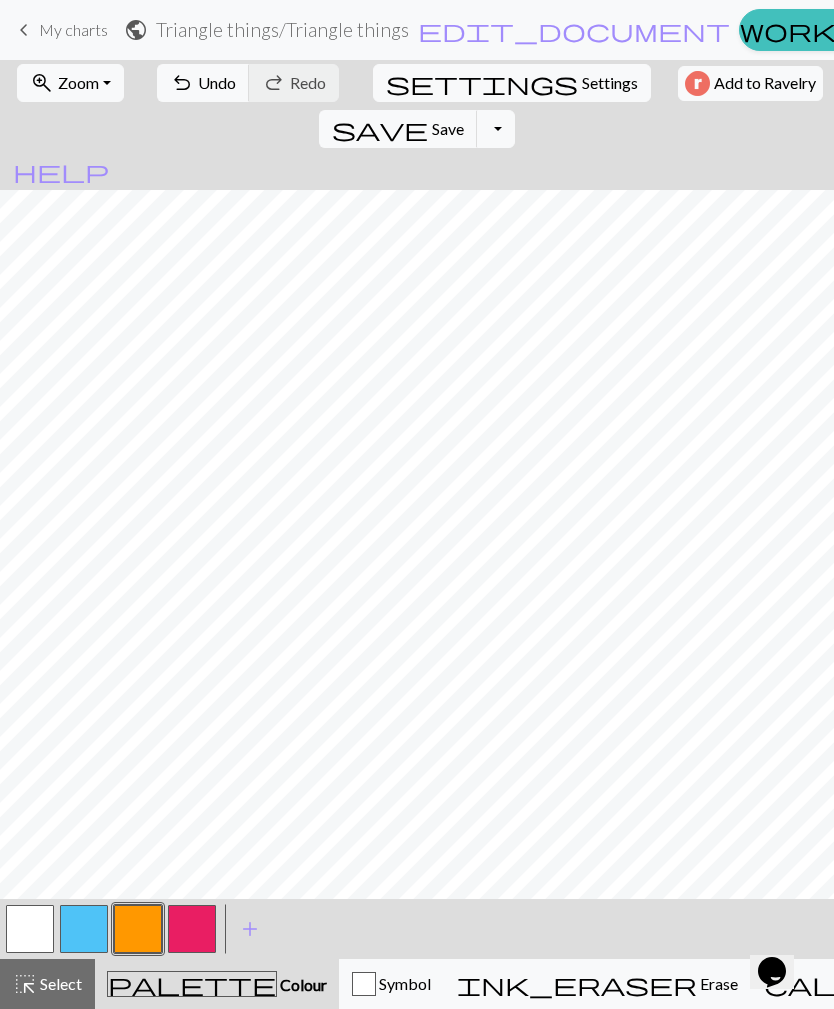 click at bounding box center [192, 929] 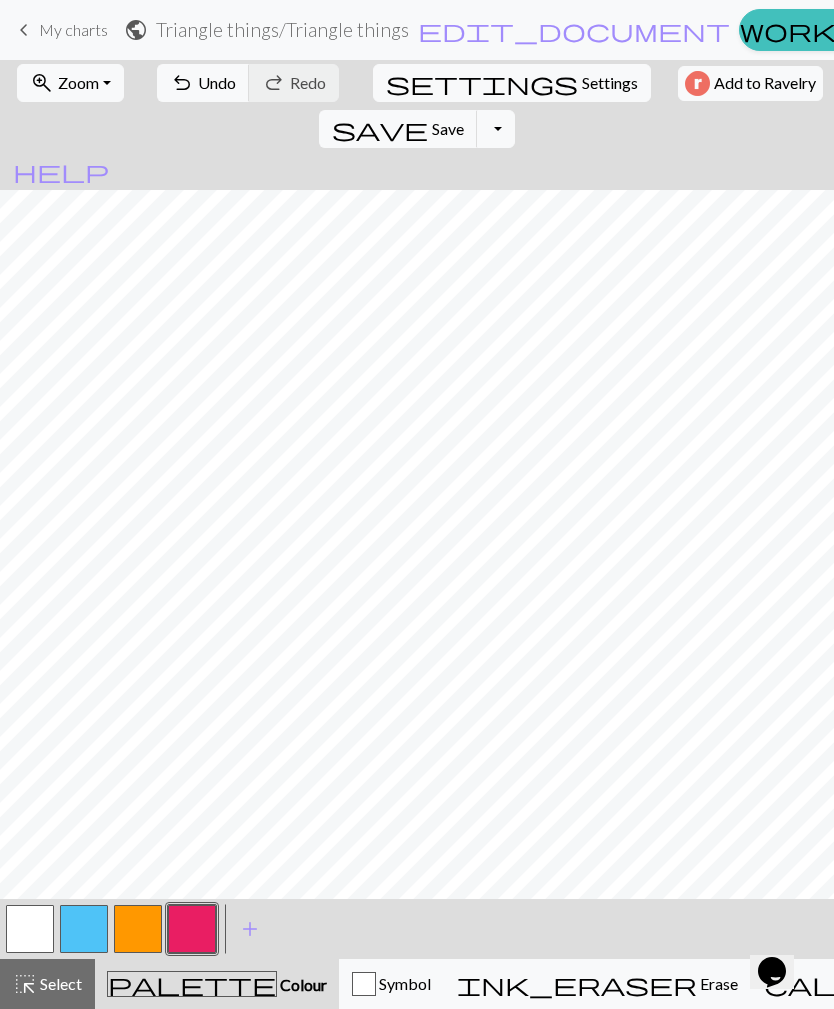 click at bounding box center (138, 929) 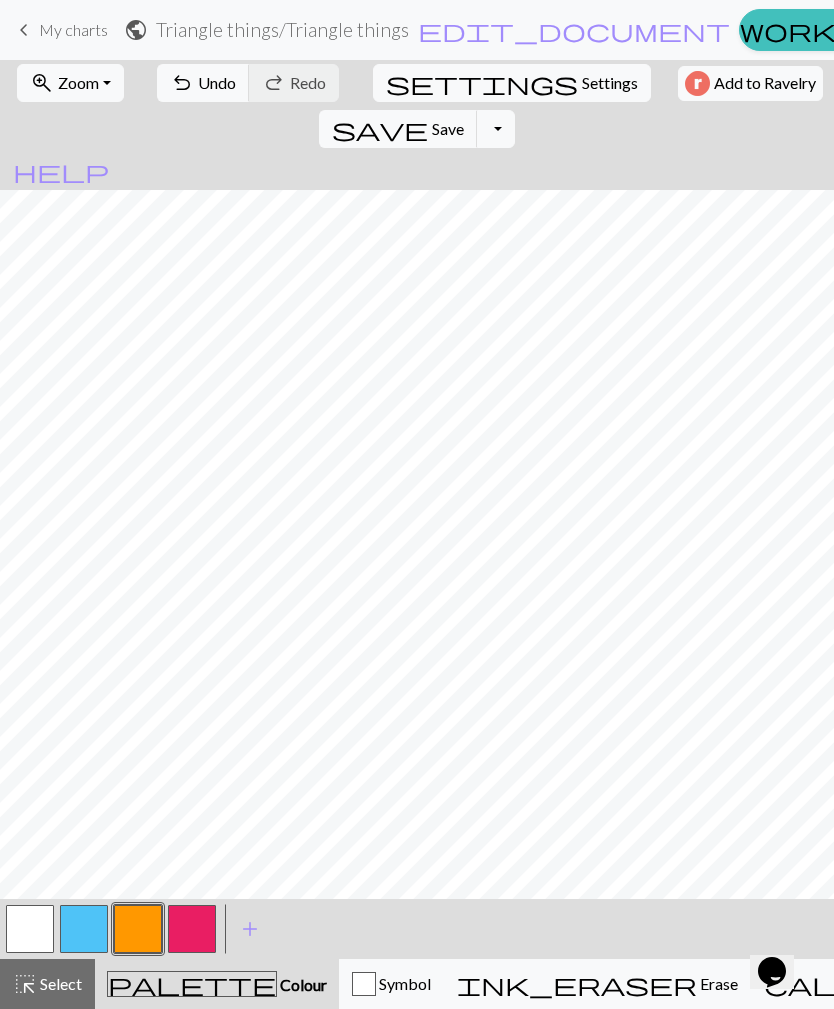 click at bounding box center (138, 929) 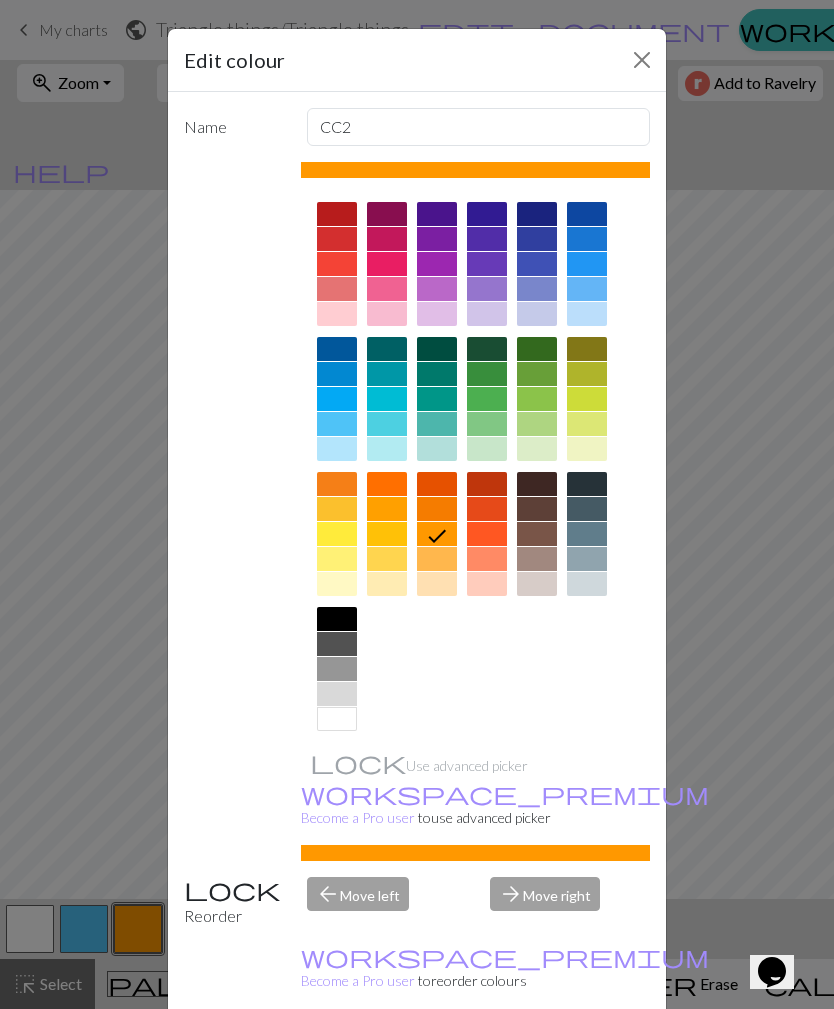 click on "Edit colour Name CC2 Use advanced picker workspace_premium Become a Pro user   to  use advanced picker Reorder arrow_back Move left arrow_forward Move right workspace_premium Become a Pro user   to  reorder colours Delete Done Cancel" at bounding box center [417, 504] 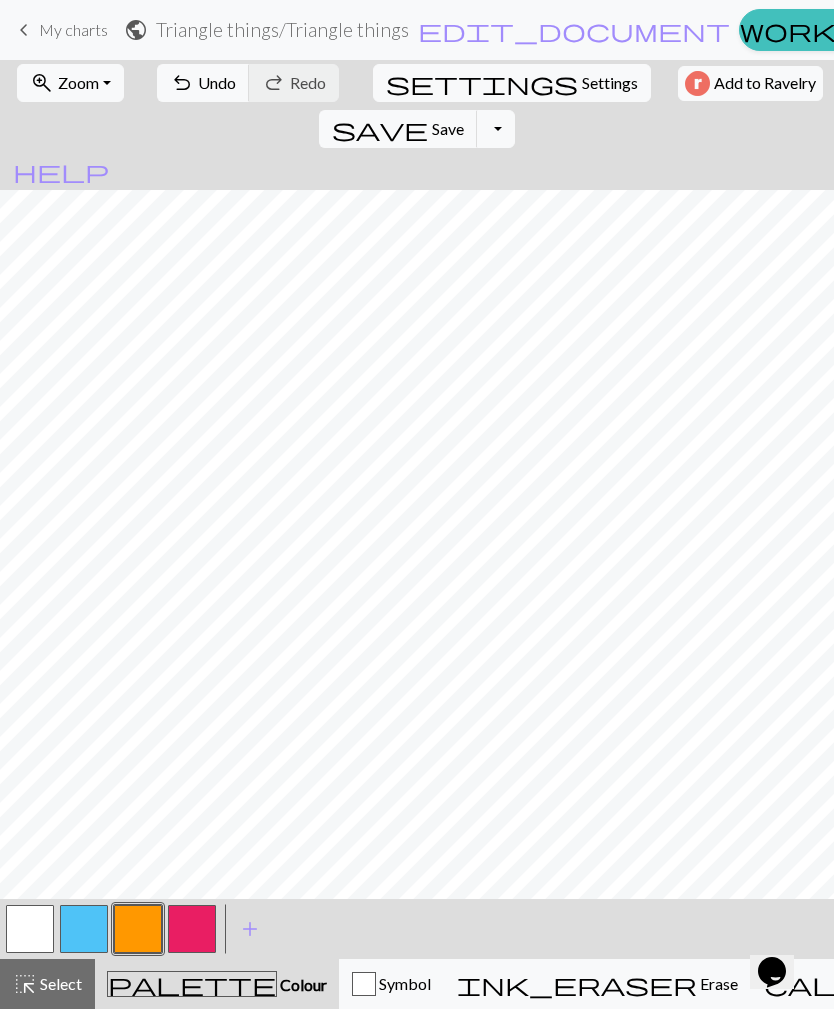 click at bounding box center [138, 929] 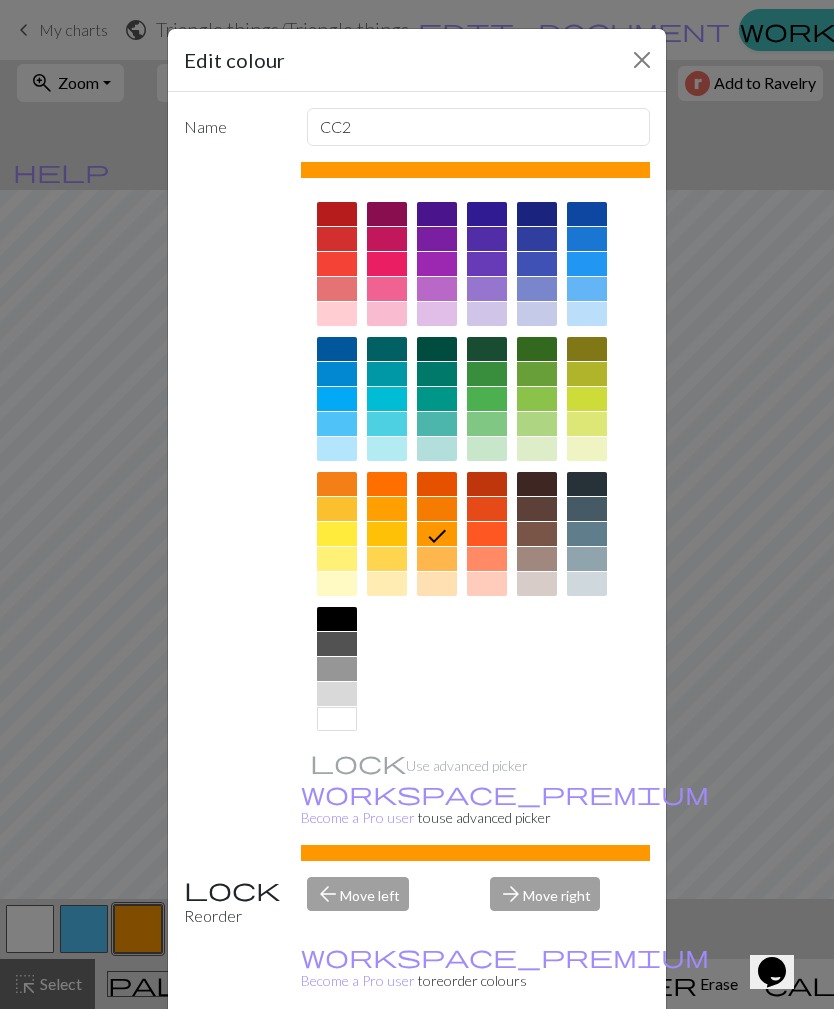 click on "Edit colour Name CC2 Use advanced picker workspace_premium Become a Pro user   to  use advanced picker Reorder arrow_back Move left arrow_forward Move right workspace_premium Become a Pro user   to  reorder colours Delete Done Cancel" at bounding box center [417, 504] 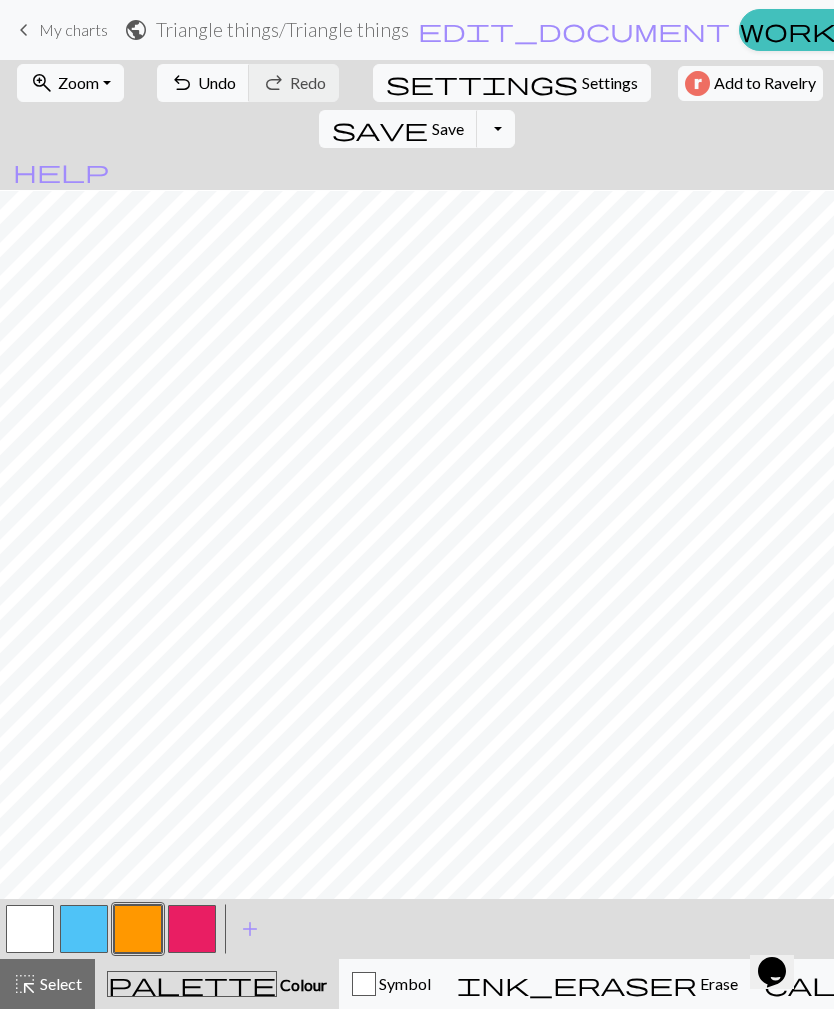 scroll, scrollTop: 27, scrollLeft: 0, axis: vertical 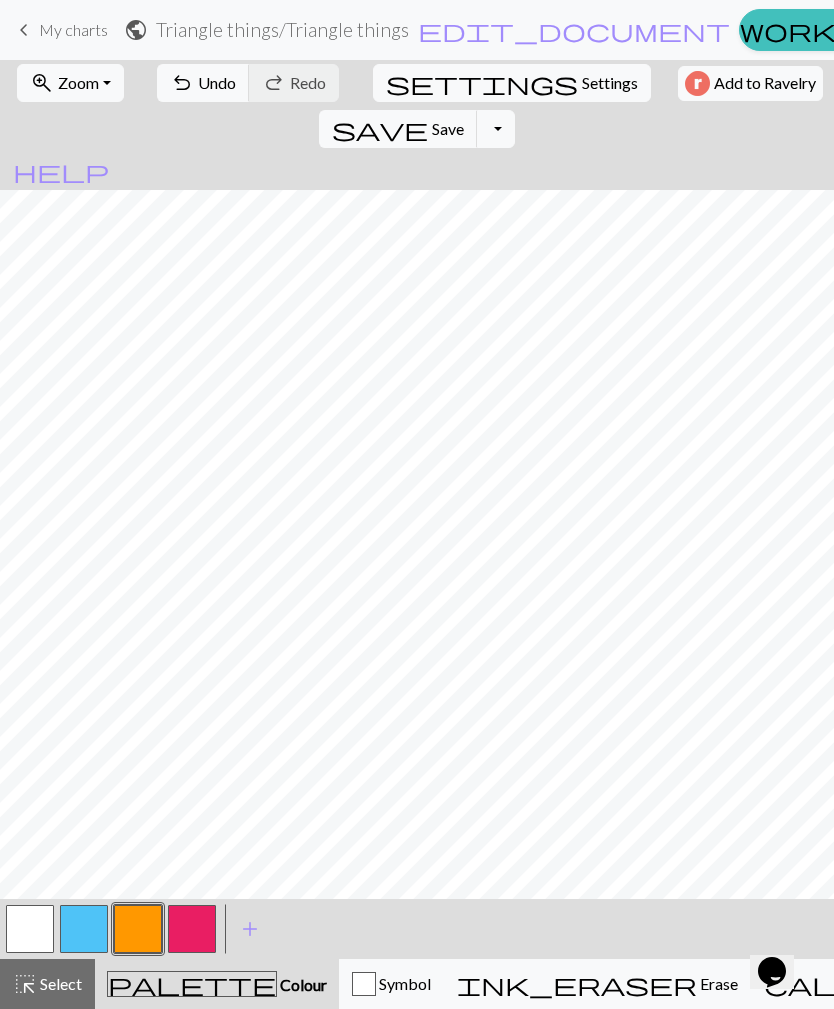 click on "undo Undo Undo" at bounding box center [203, 83] 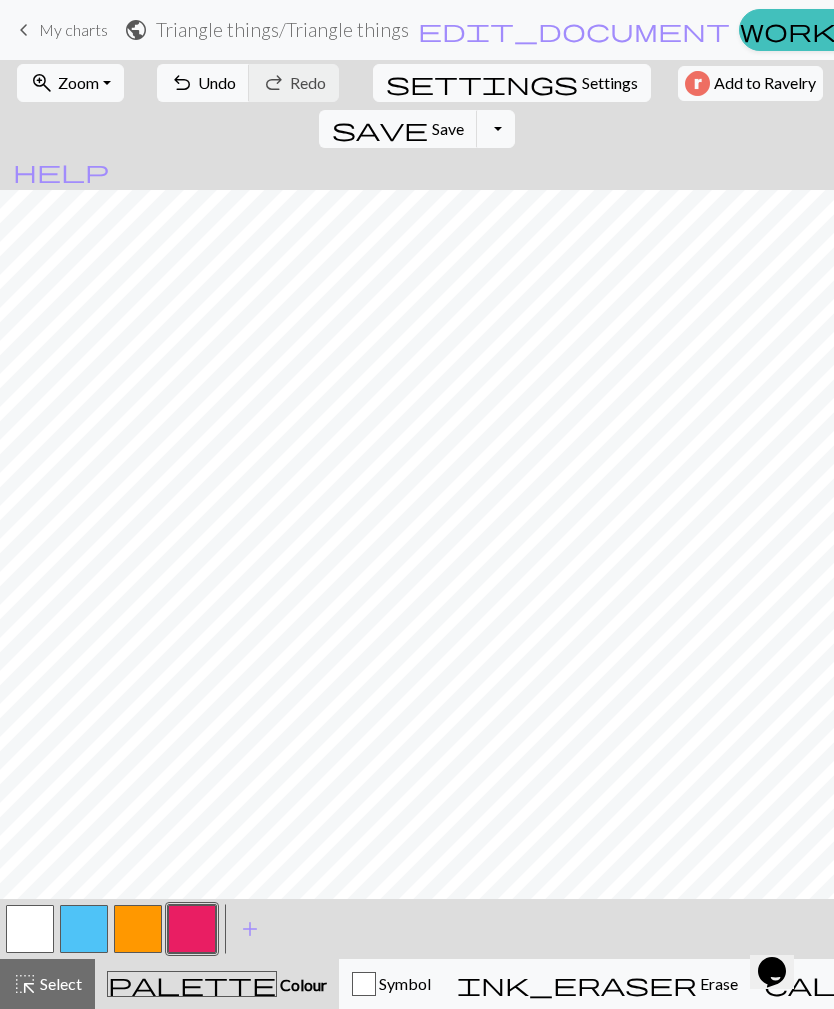 click at bounding box center [138, 929] 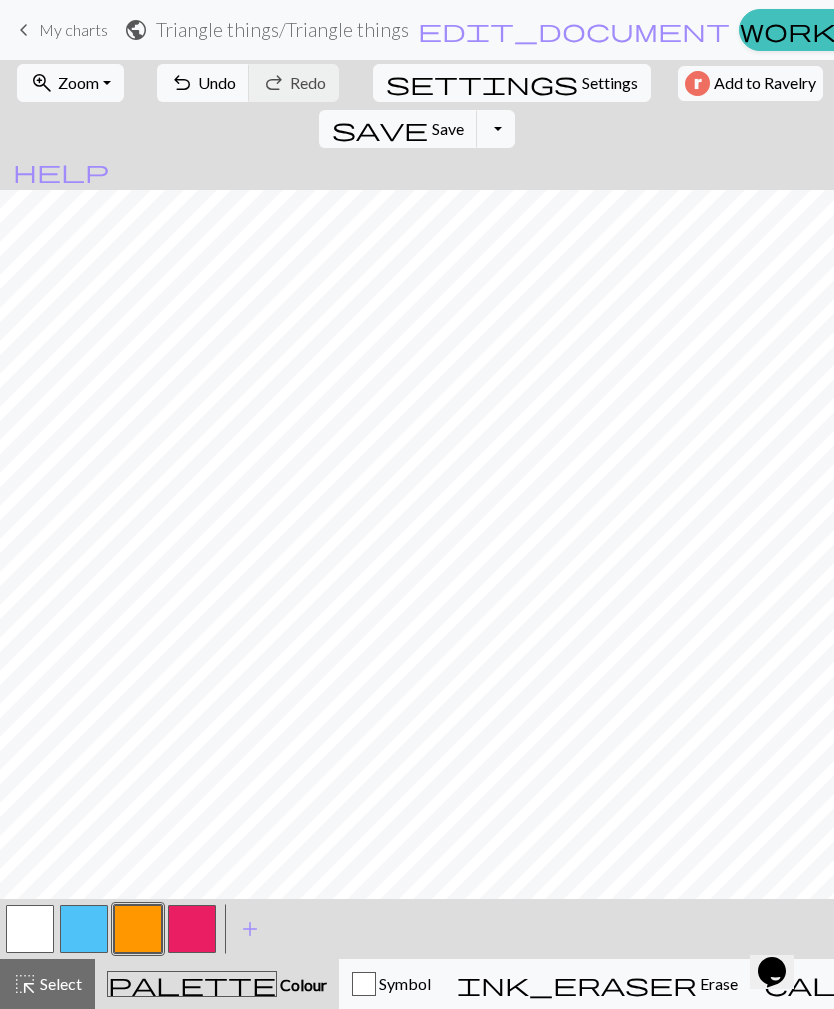 click at bounding box center [192, 929] 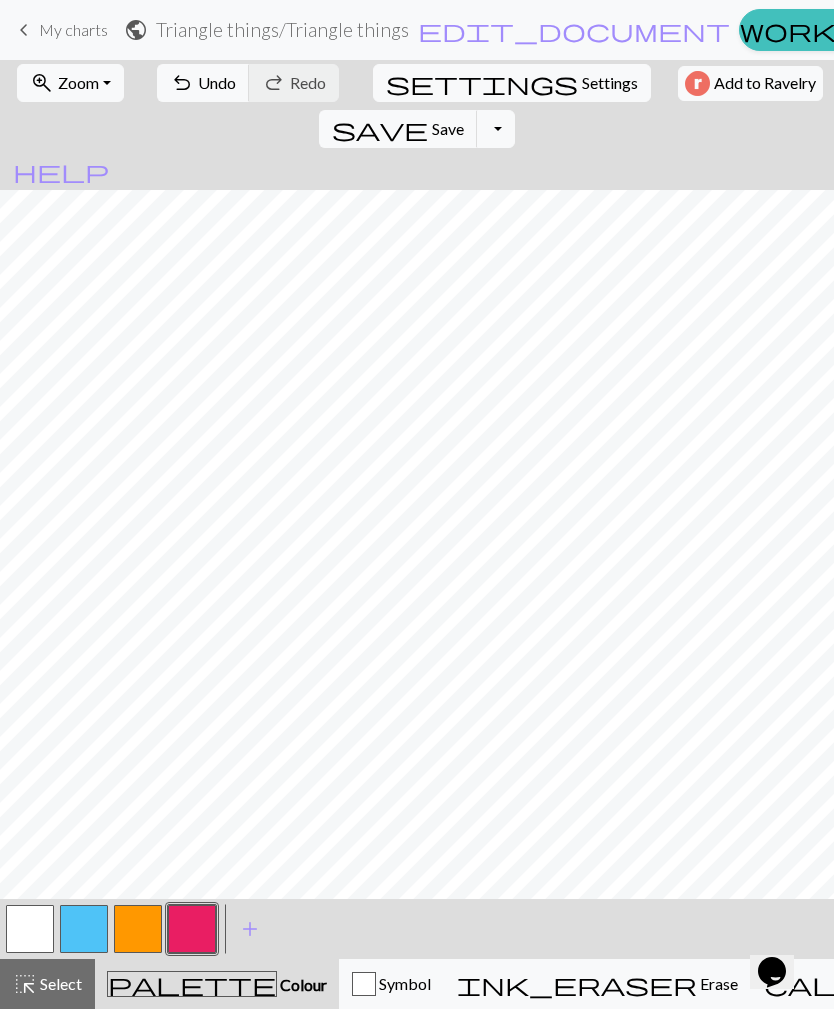 click at bounding box center (138, 929) 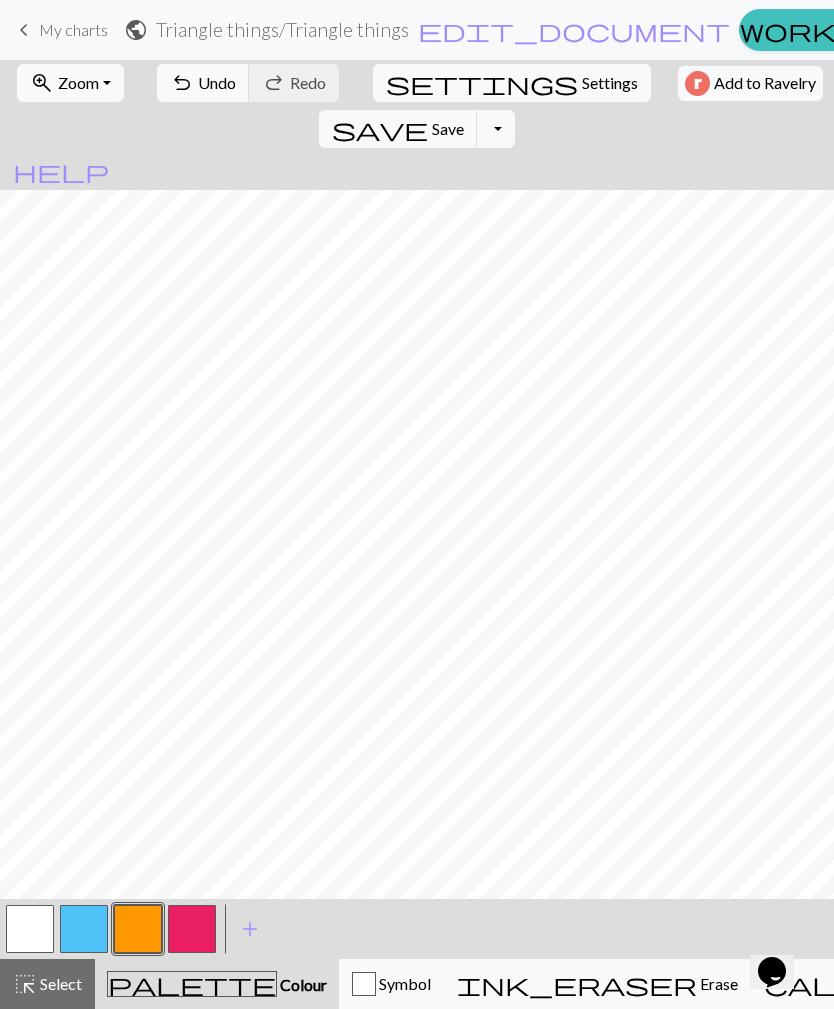 click at bounding box center [192, 929] 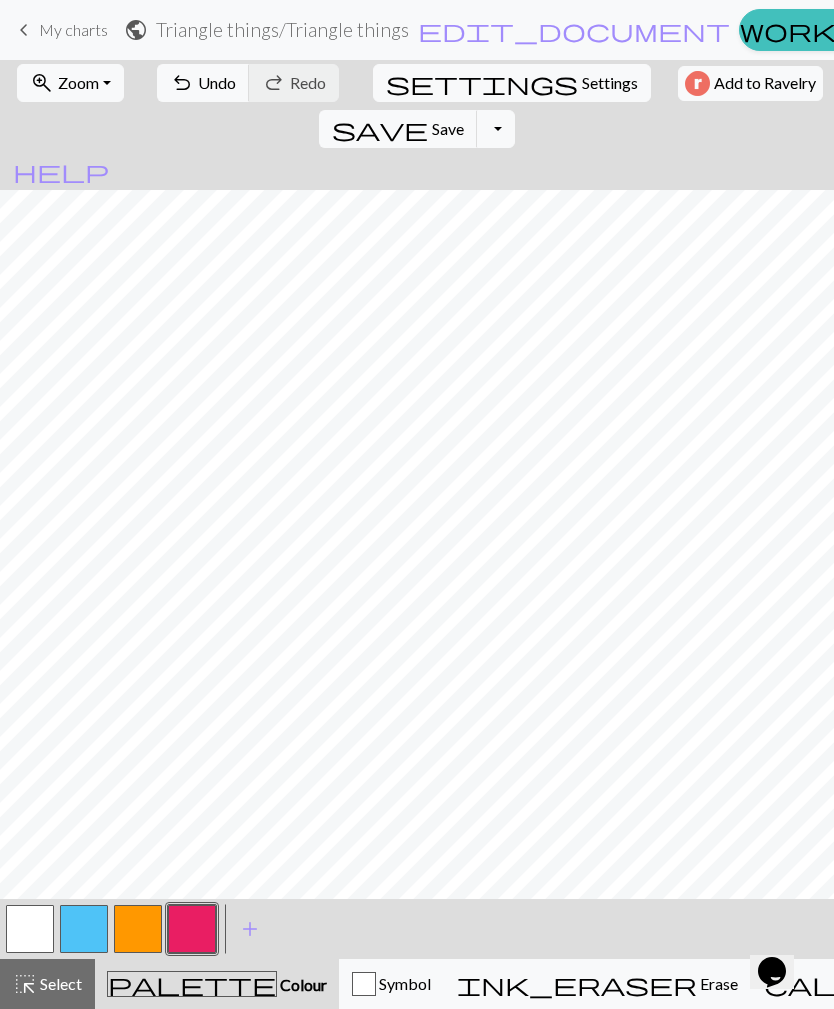 click at bounding box center [30, 929] 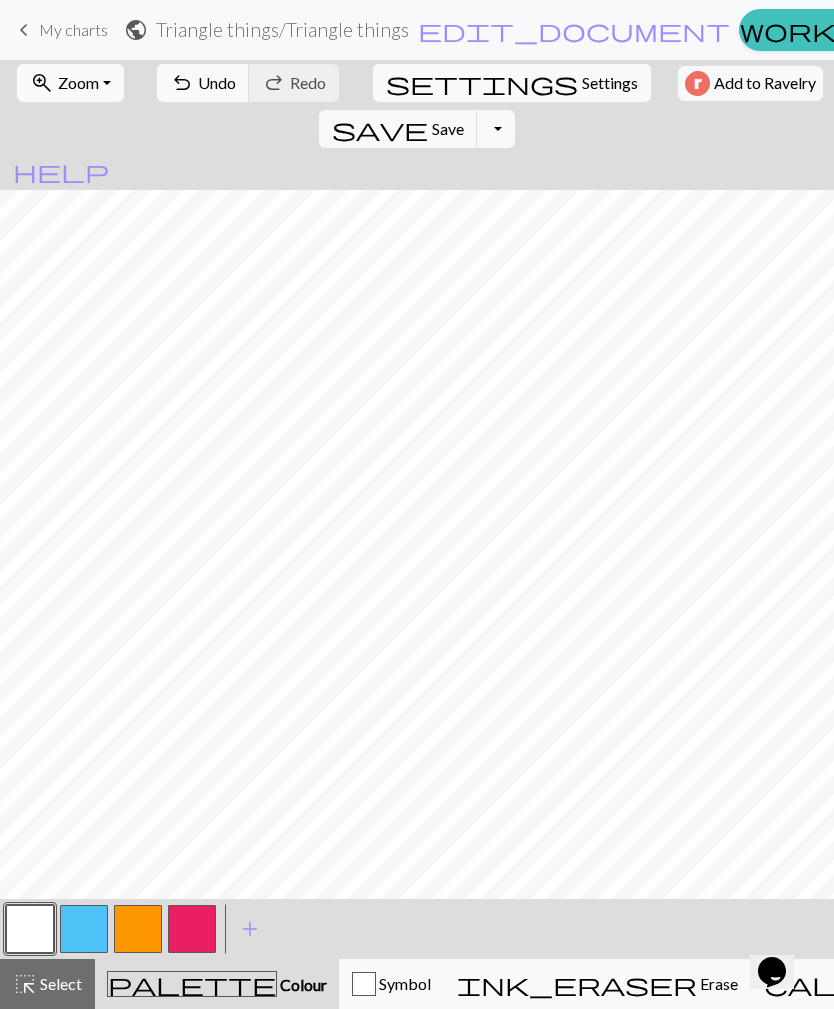 click at bounding box center (192, 929) 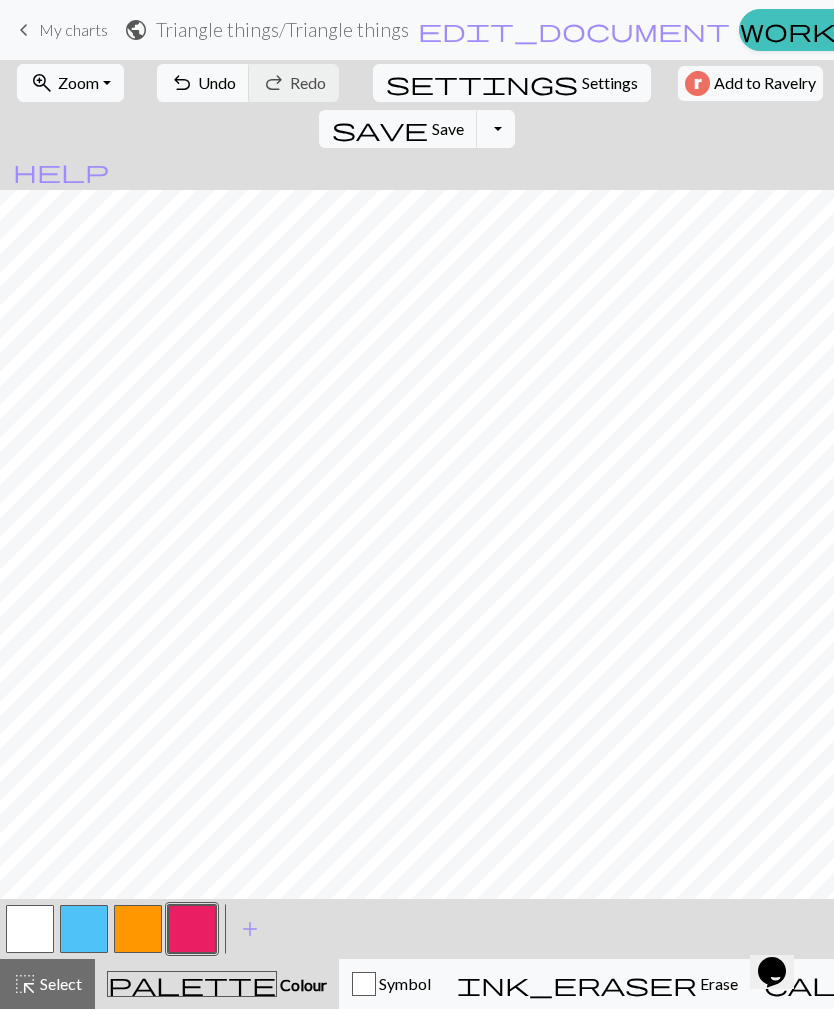 scroll, scrollTop: 0, scrollLeft: 0, axis: both 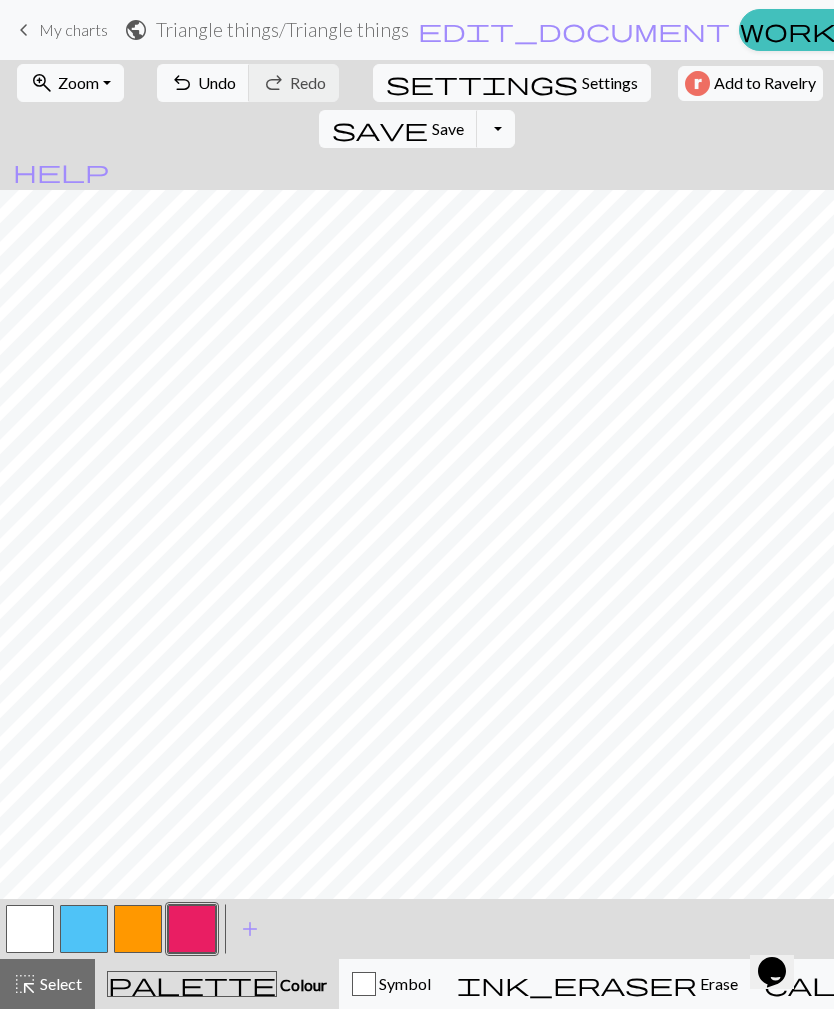 click at bounding box center [138, 929] 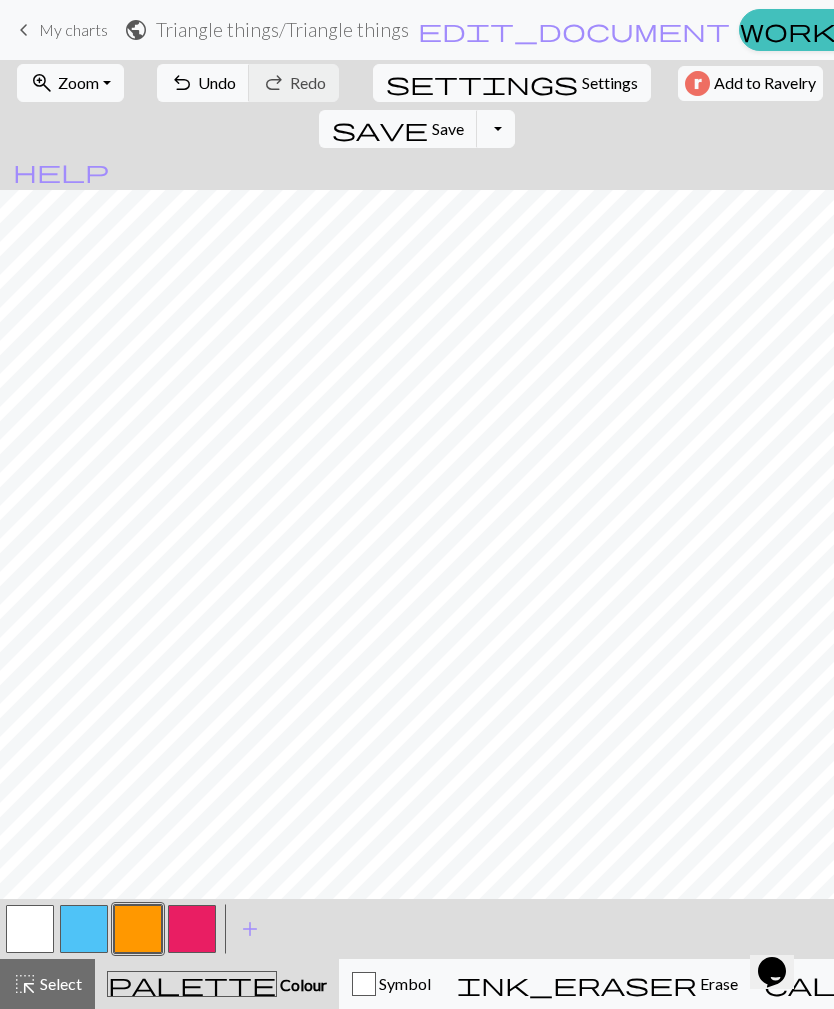 click at bounding box center [30, 929] 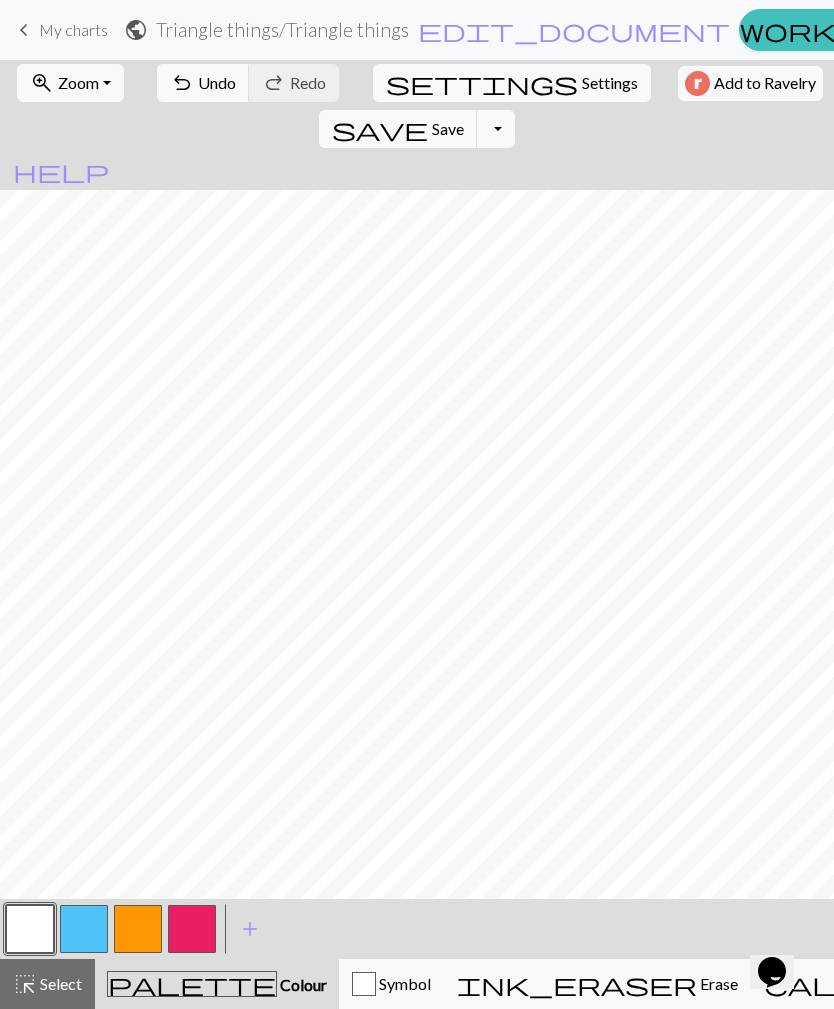 click at bounding box center [138, 929] 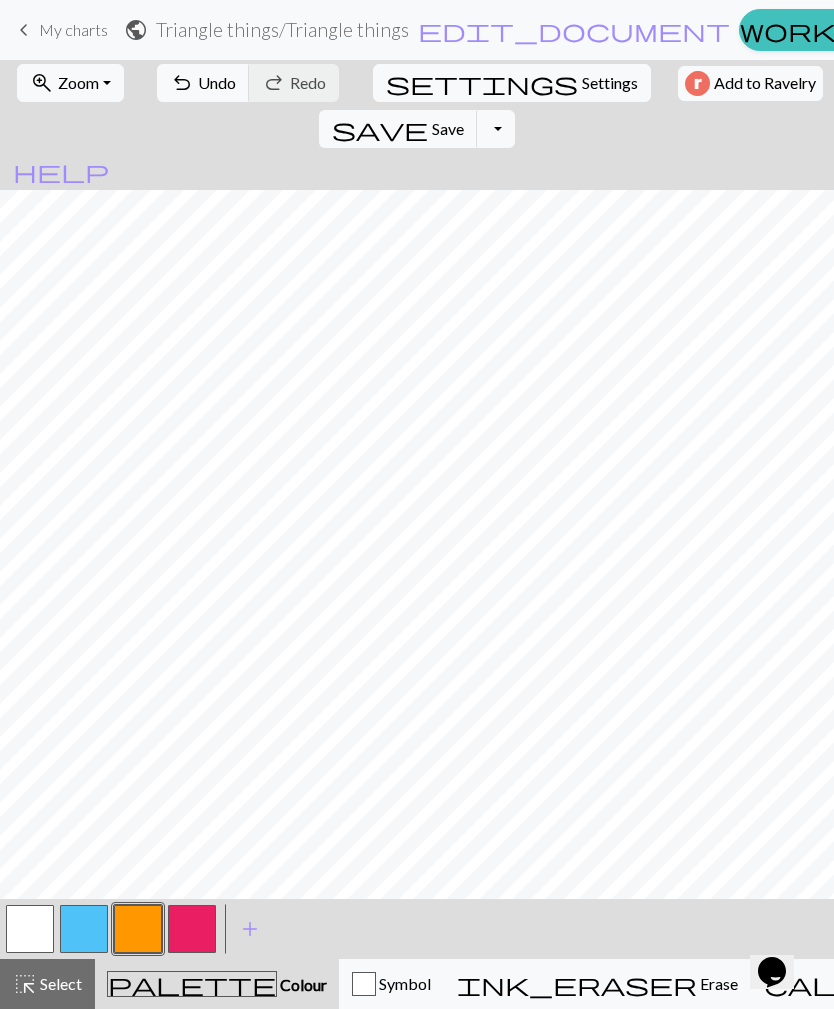 click at bounding box center (30, 929) 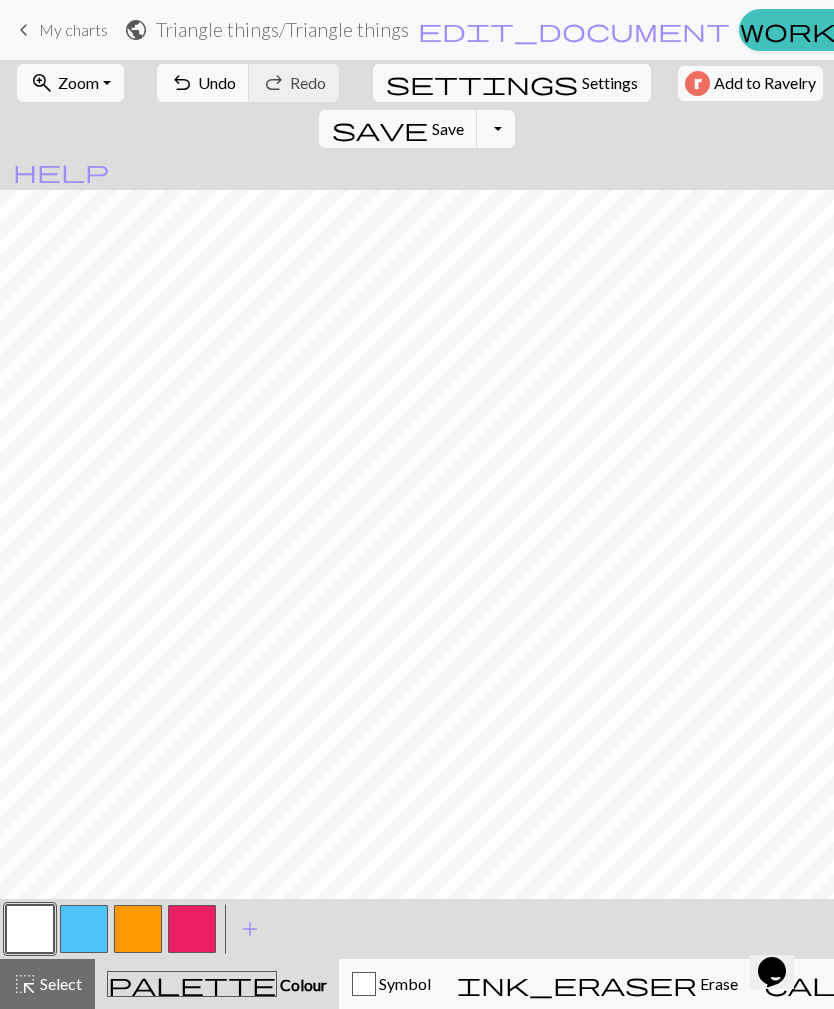 click at bounding box center [192, 929] 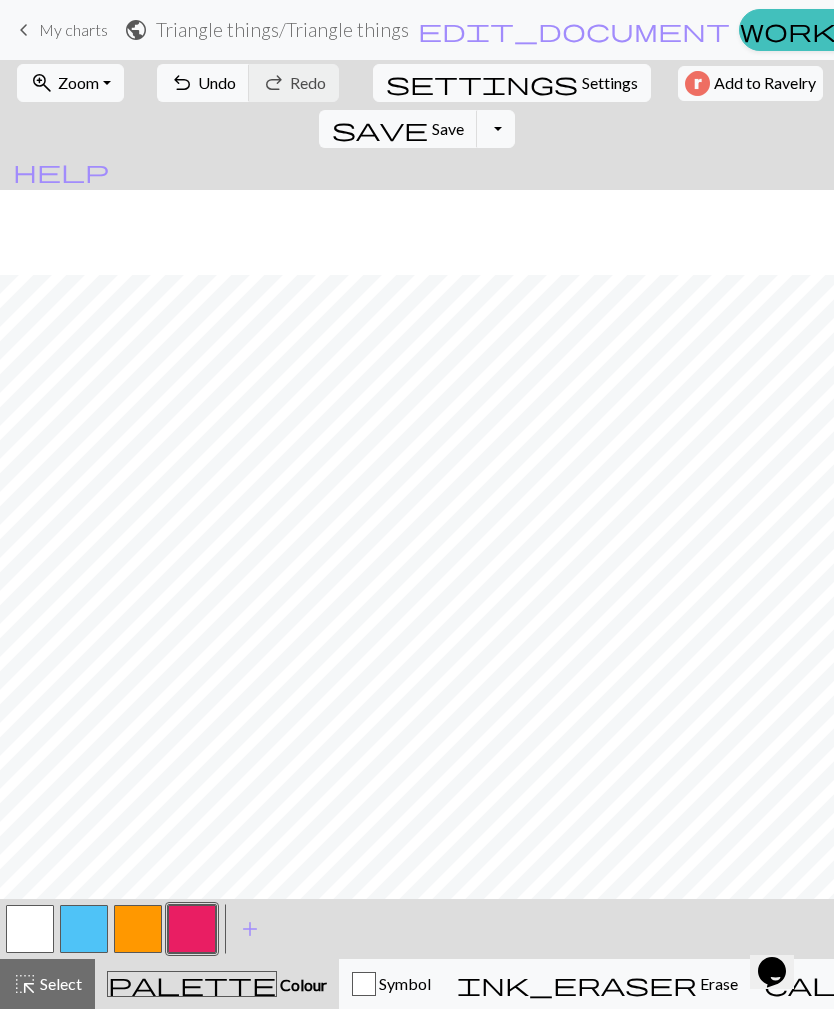 scroll, scrollTop: 651, scrollLeft: 0, axis: vertical 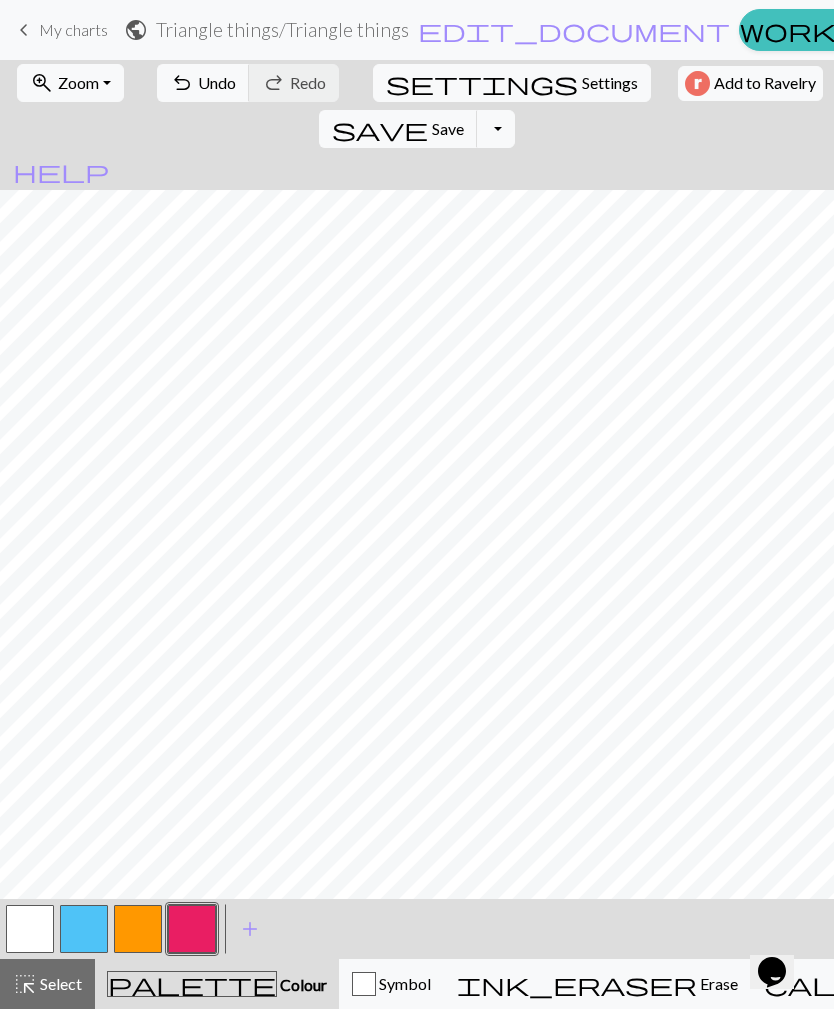 click at bounding box center (138, 929) 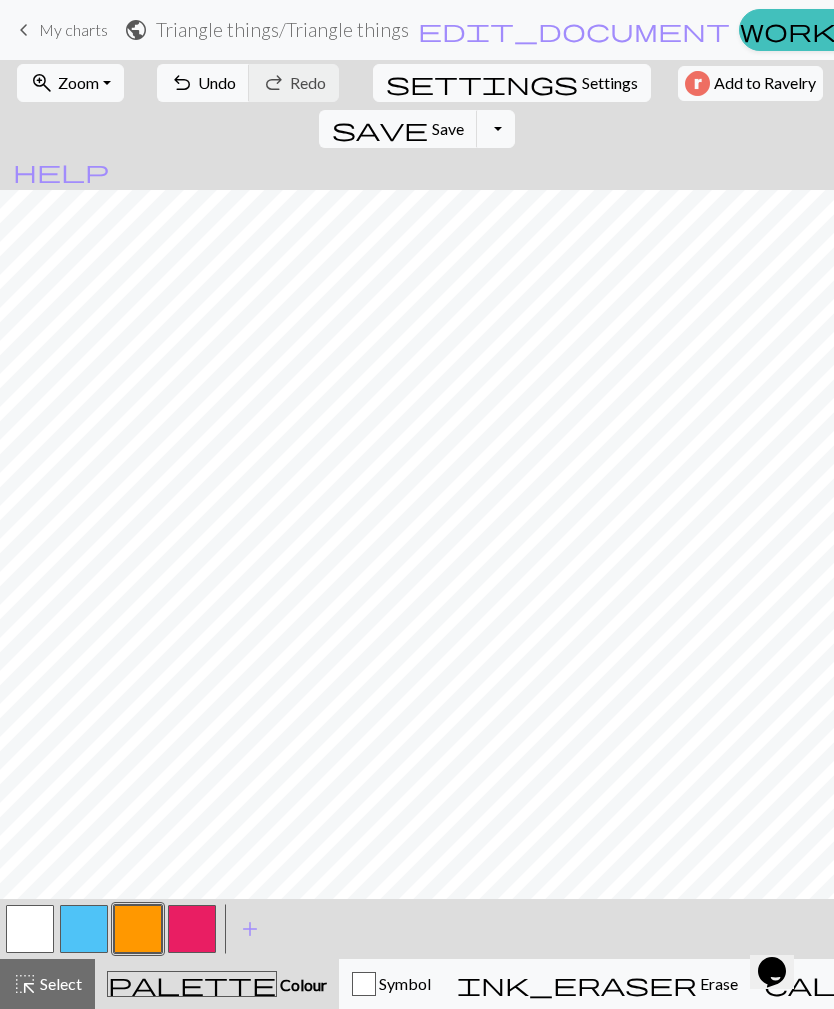 click on "Undo" at bounding box center (217, 82) 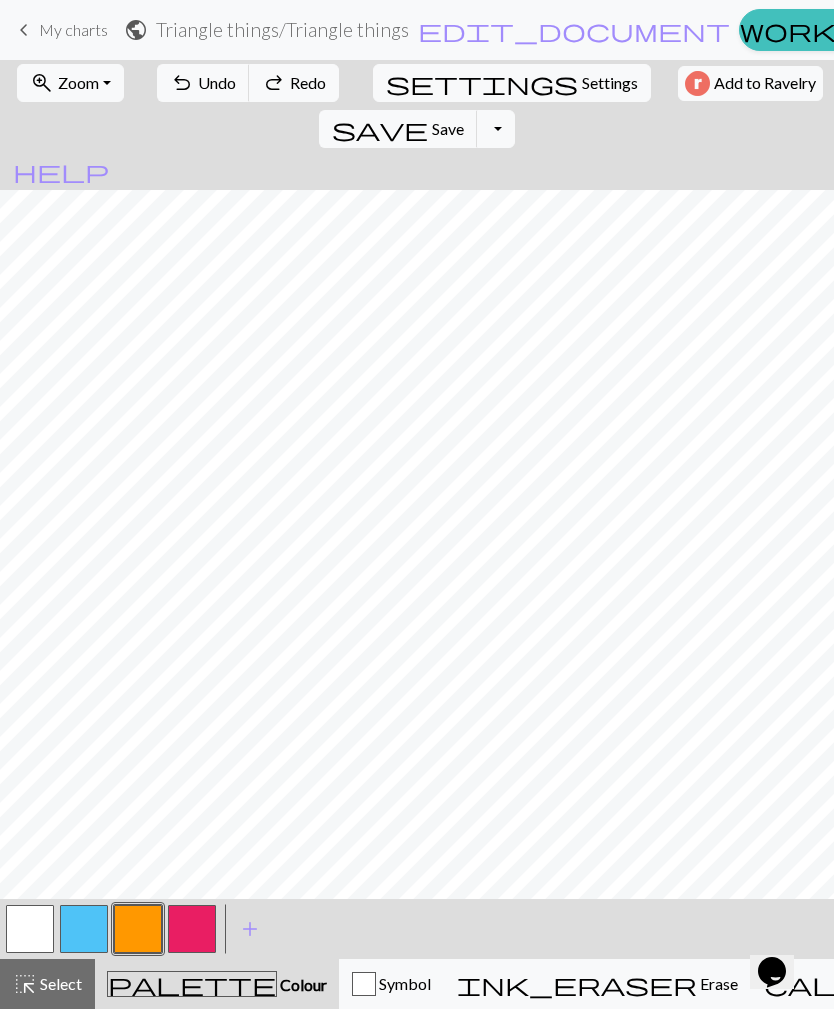 click on "undo Undo Undo" at bounding box center (203, 83) 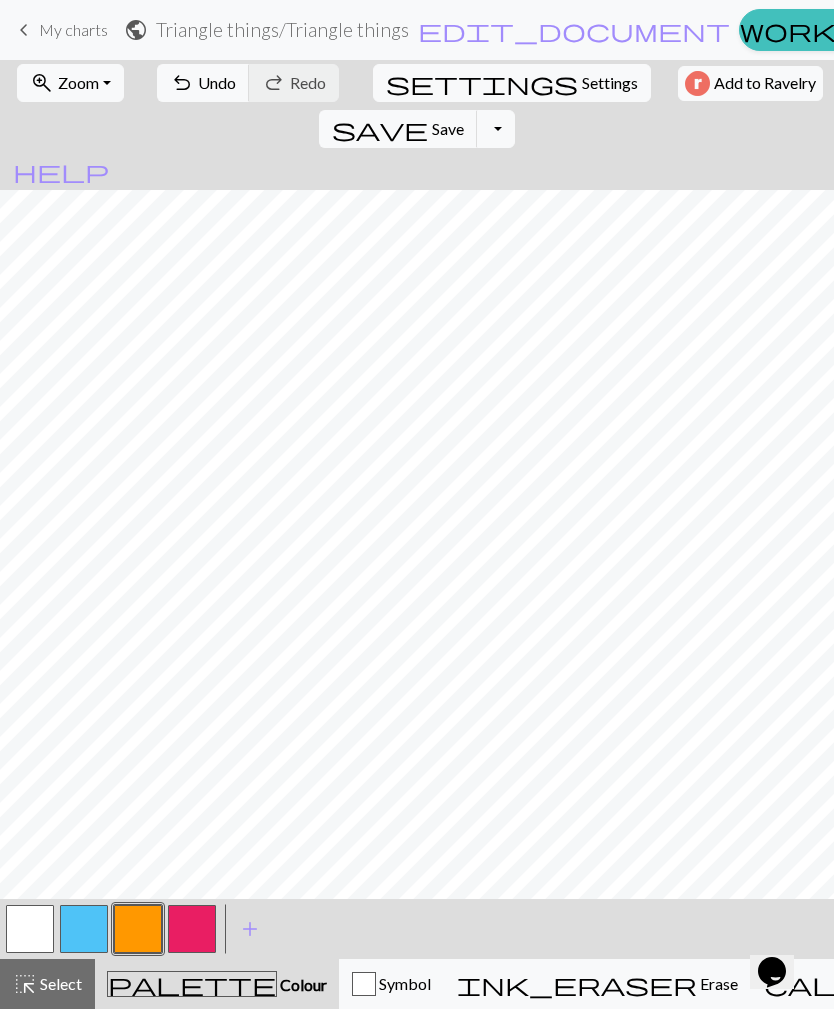 click on "Save" at bounding box center [448, 128] 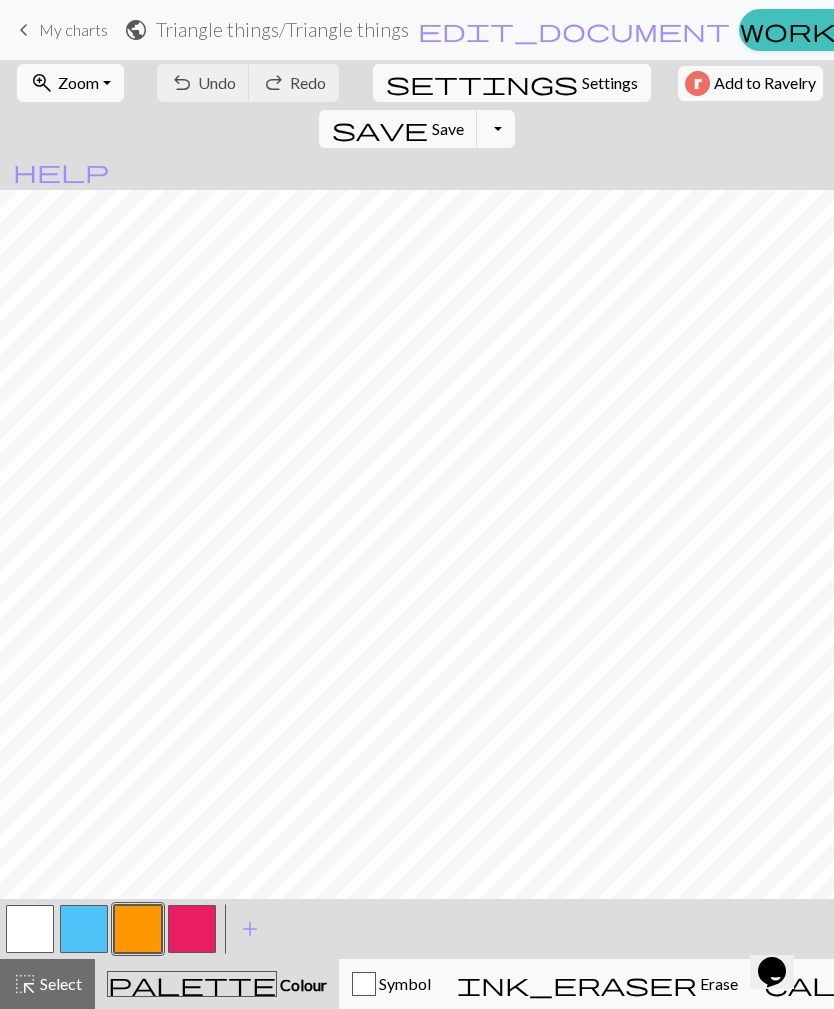 click on "Save" at bounding box center [448, 128] 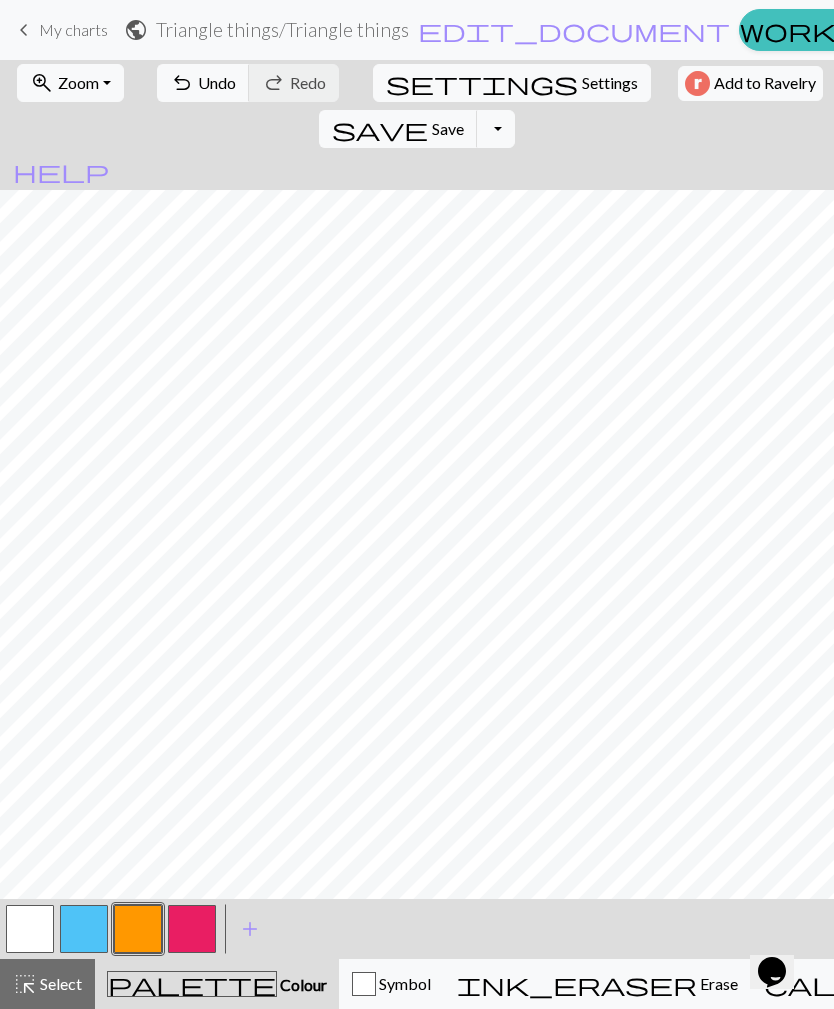 click on "Undo" at bounding box center (217, 82) 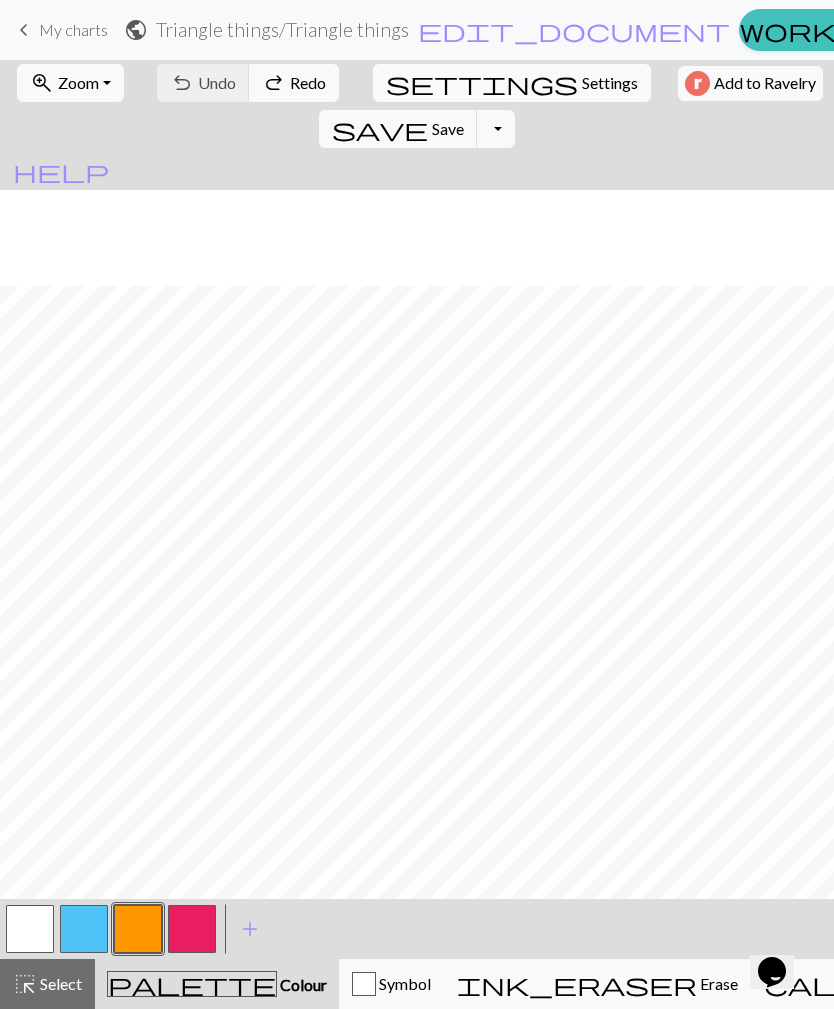 scroll, scrollTop: 651, scrollLeft: 0, axis: vertical 